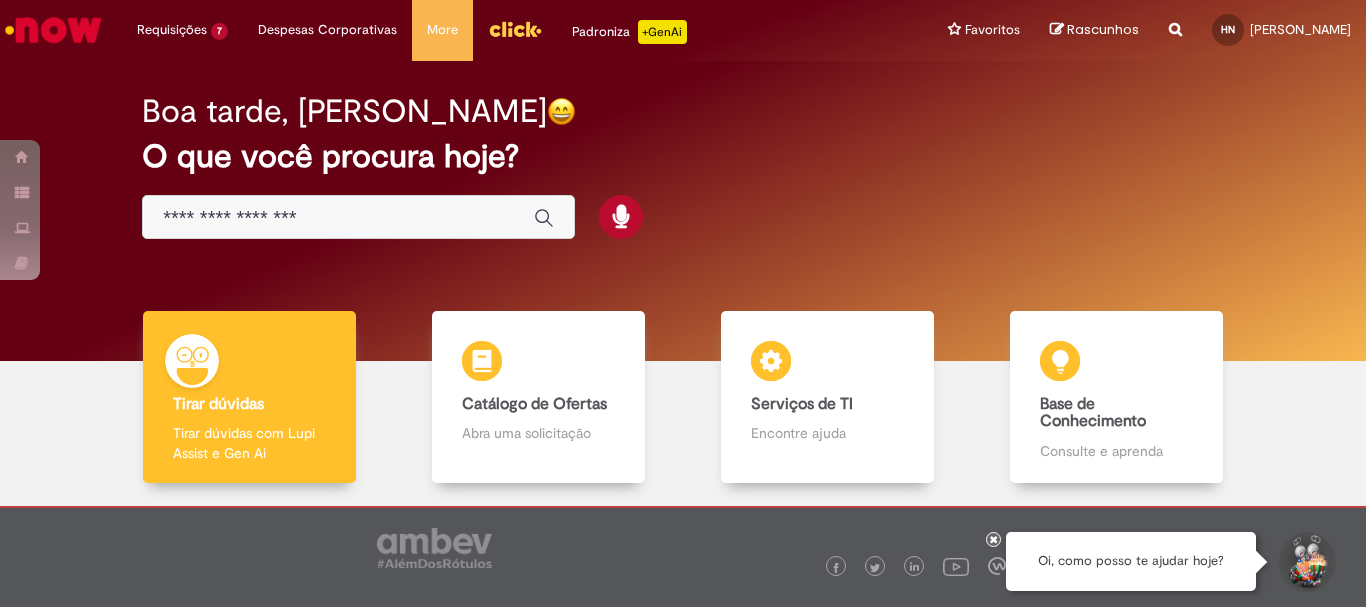 scroll, scrollTop: 0, scrollLeft: 0, axis: both 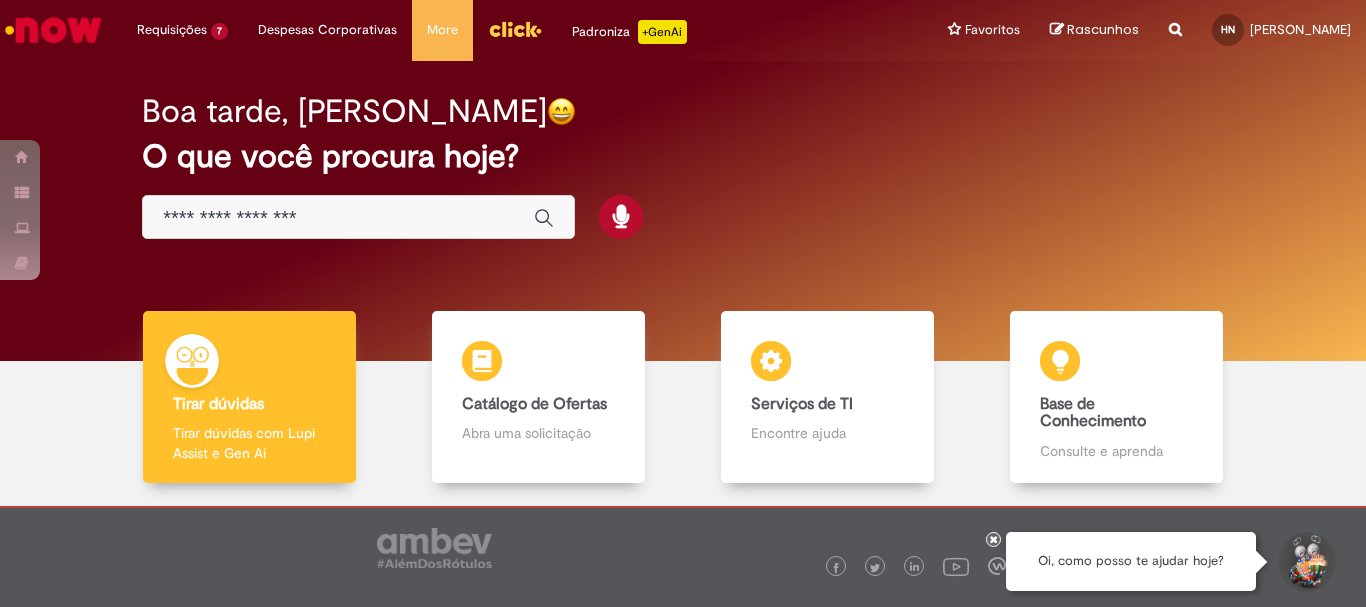 click at bounding box center [338, 218] 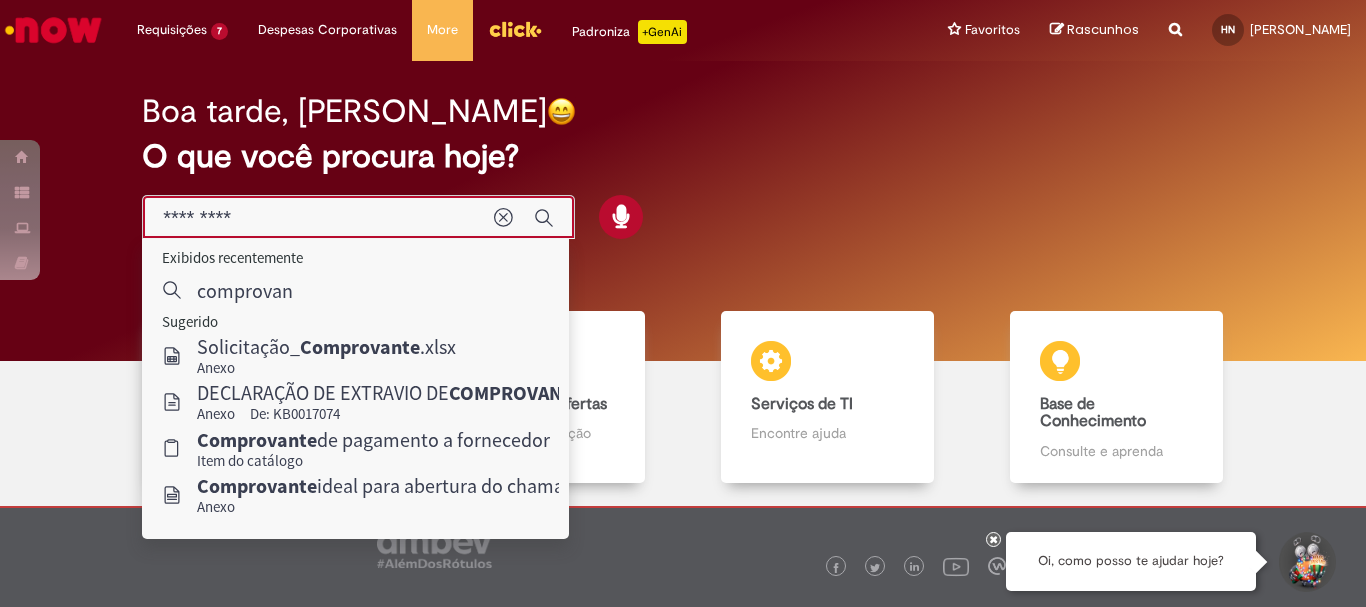type on "********" 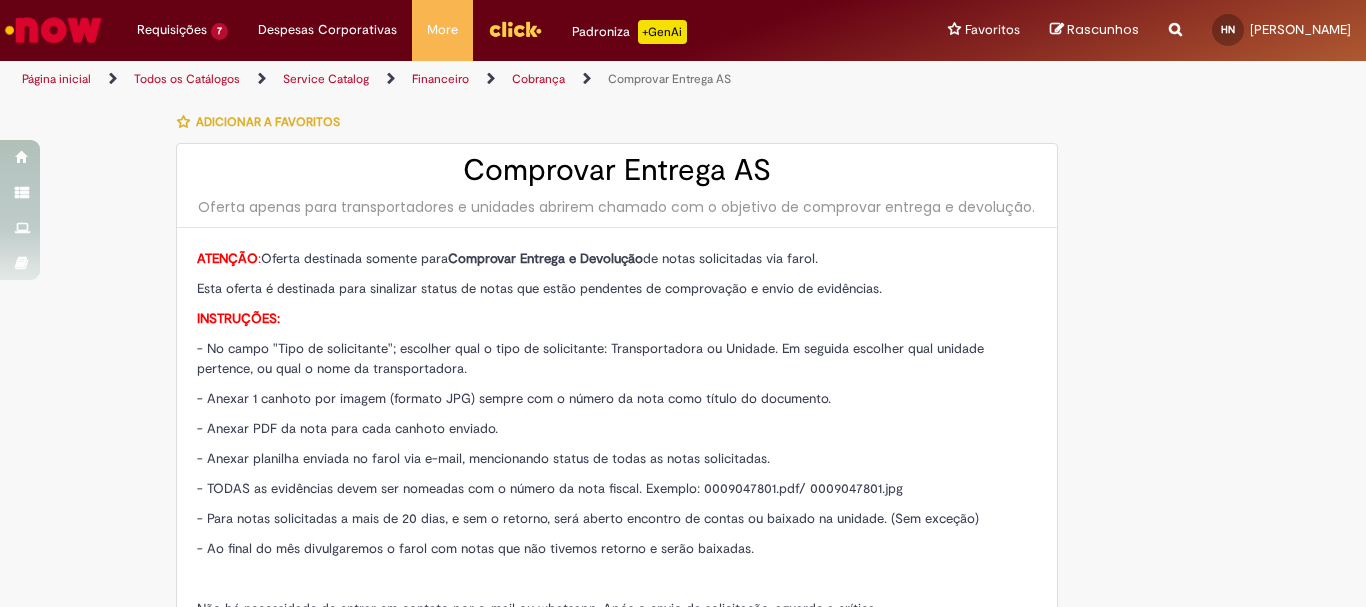 type on "********" 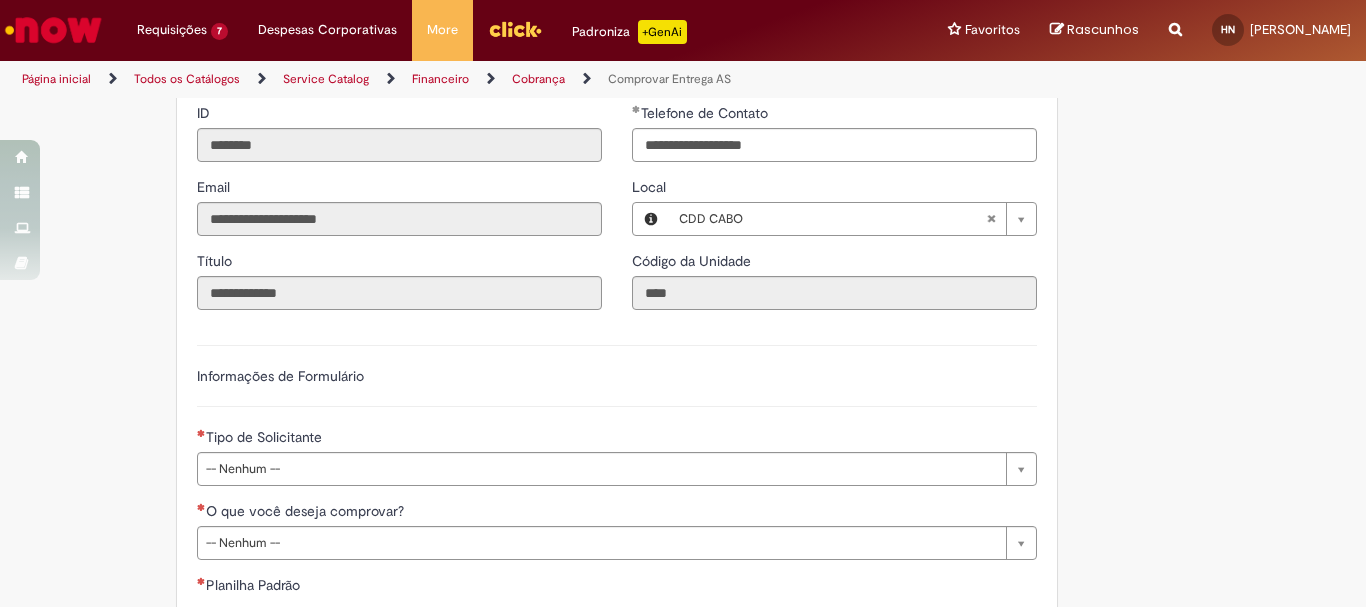 scroll, scrollTop: 600, scrollLeft: 0, axis: vertical 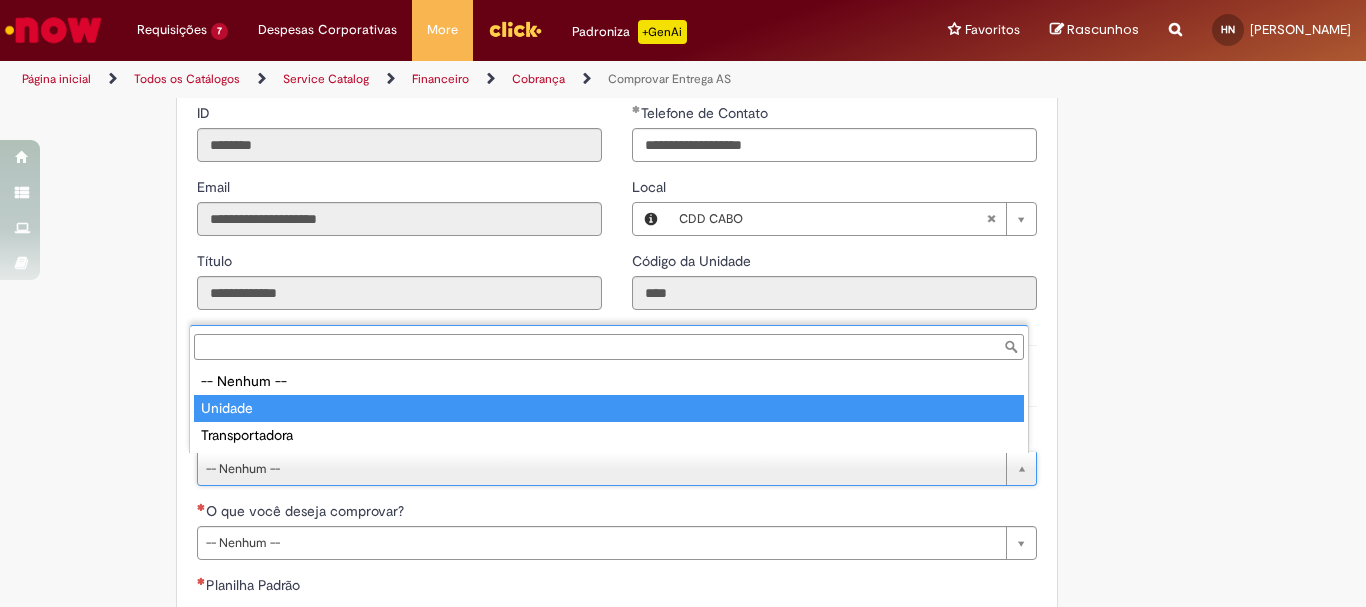 type on "*******" 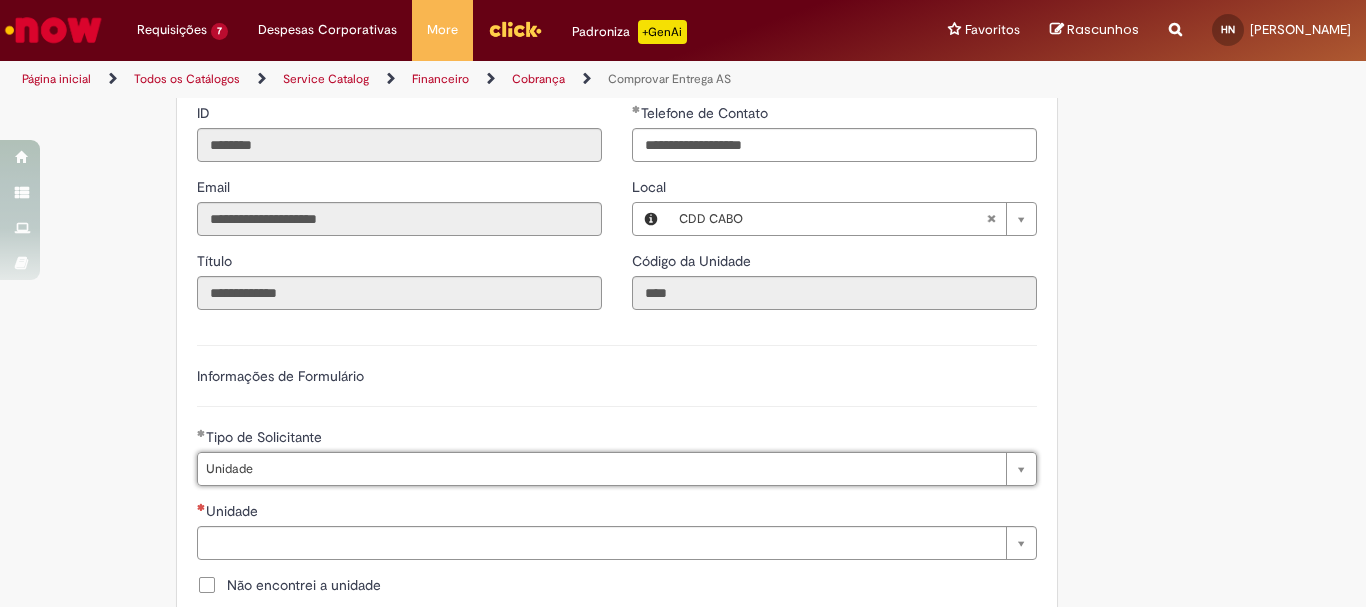scroll, scrollTop: 900, scrollLeft: 0, axis: vertical 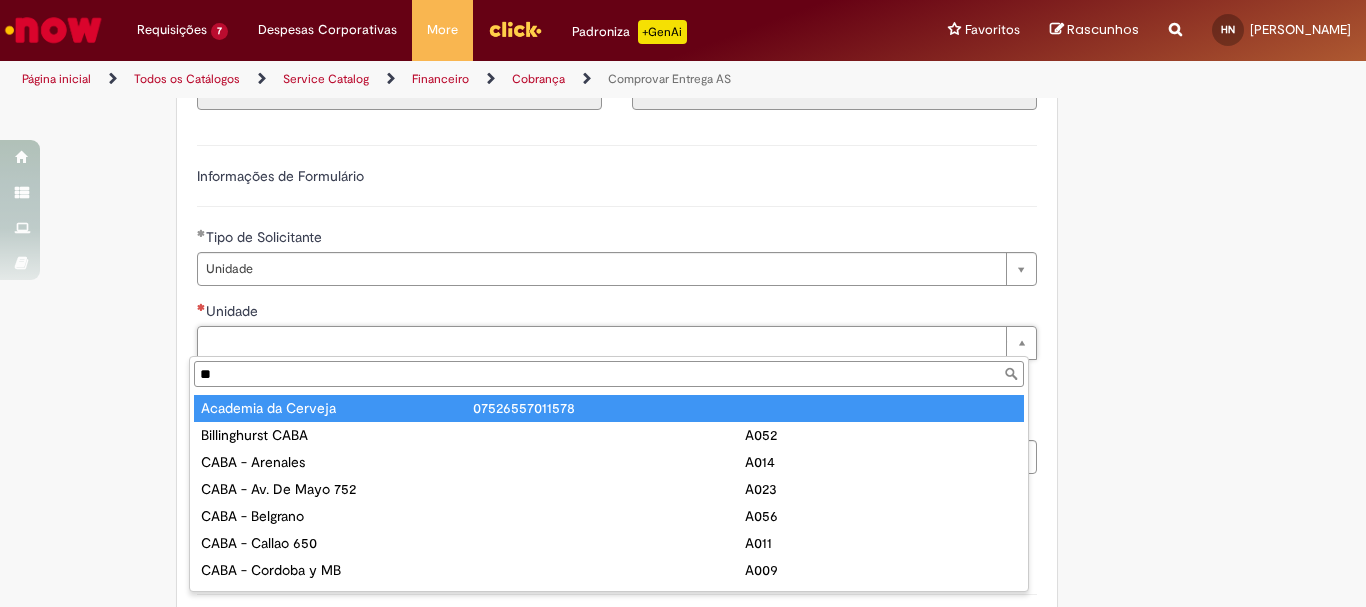 type on "*" 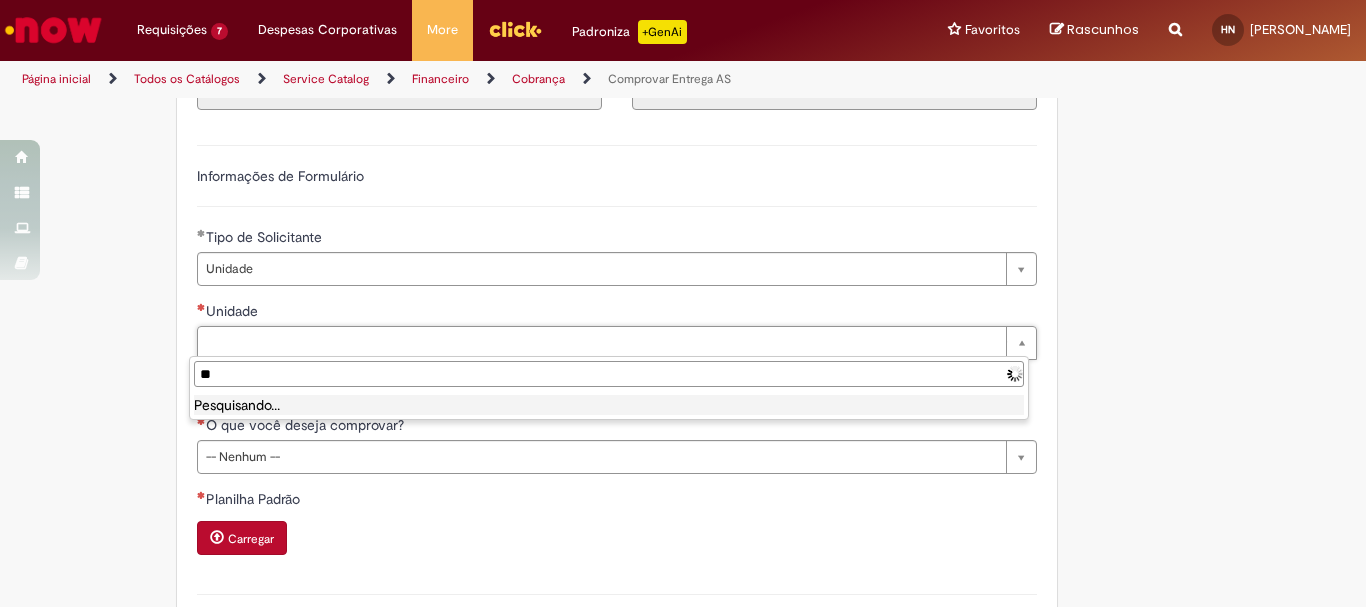 type on "*" 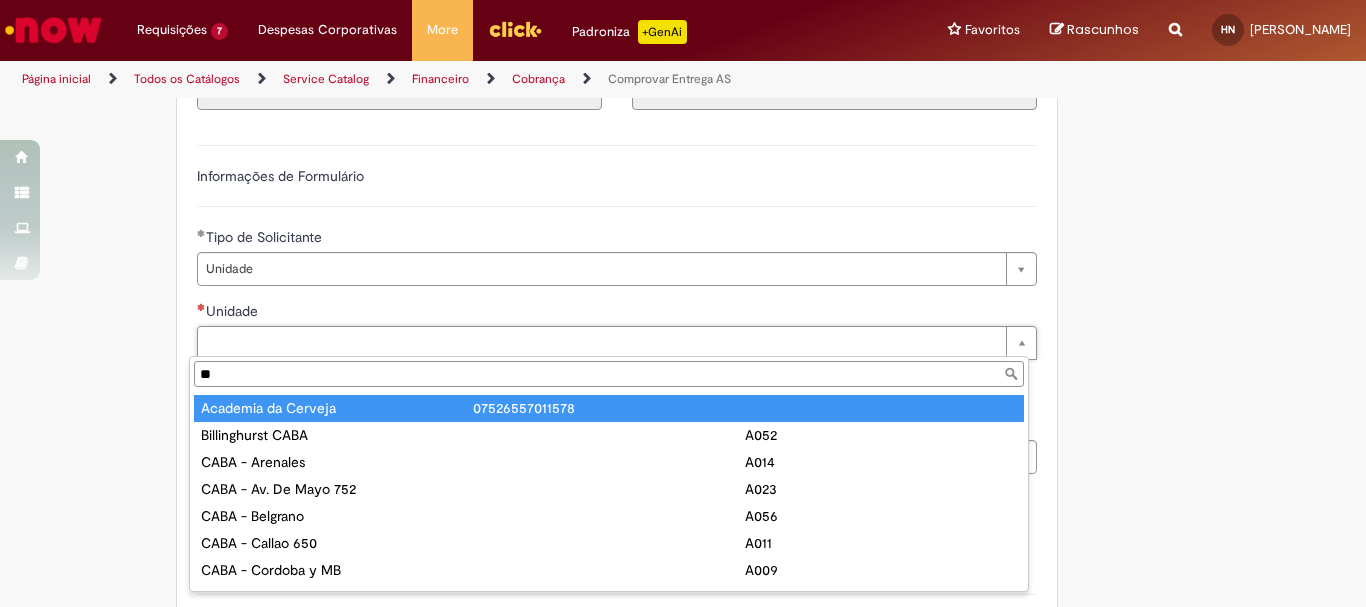 type on "*" 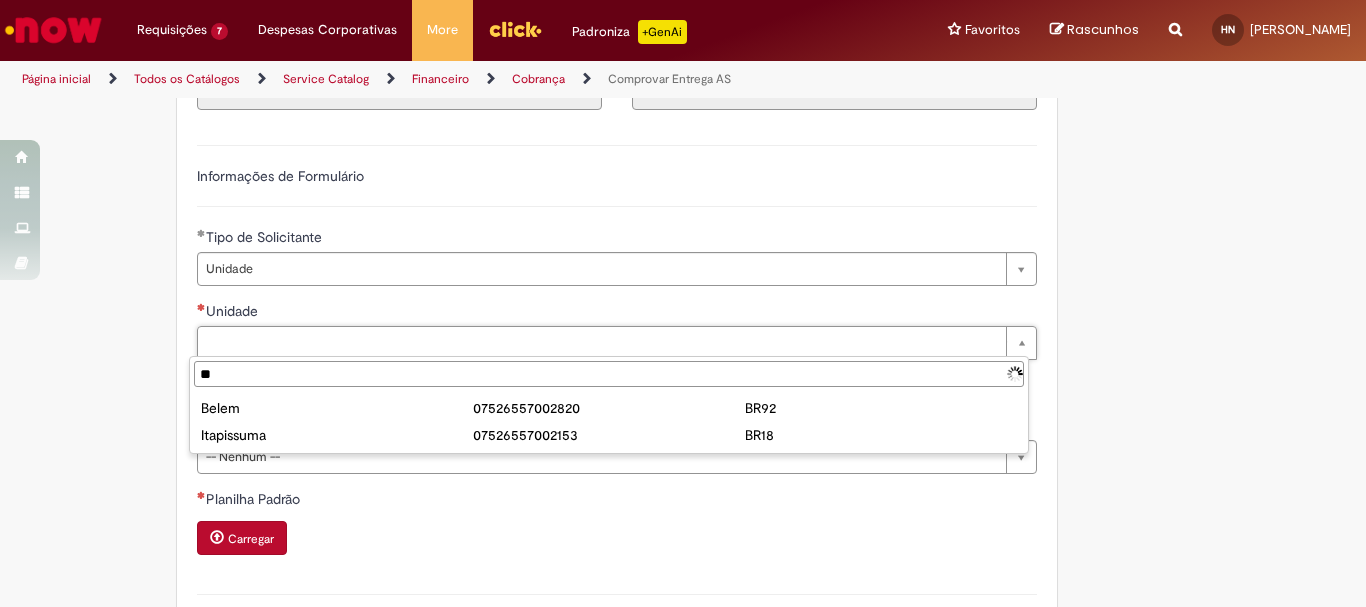 type on "*" 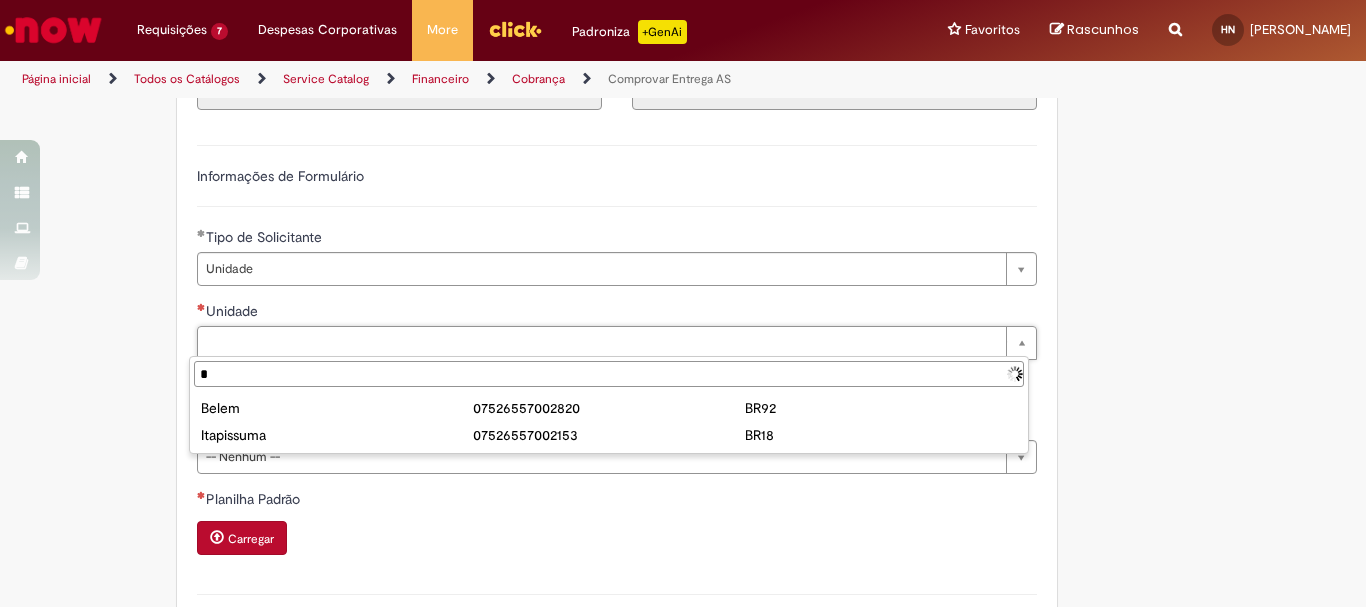 type 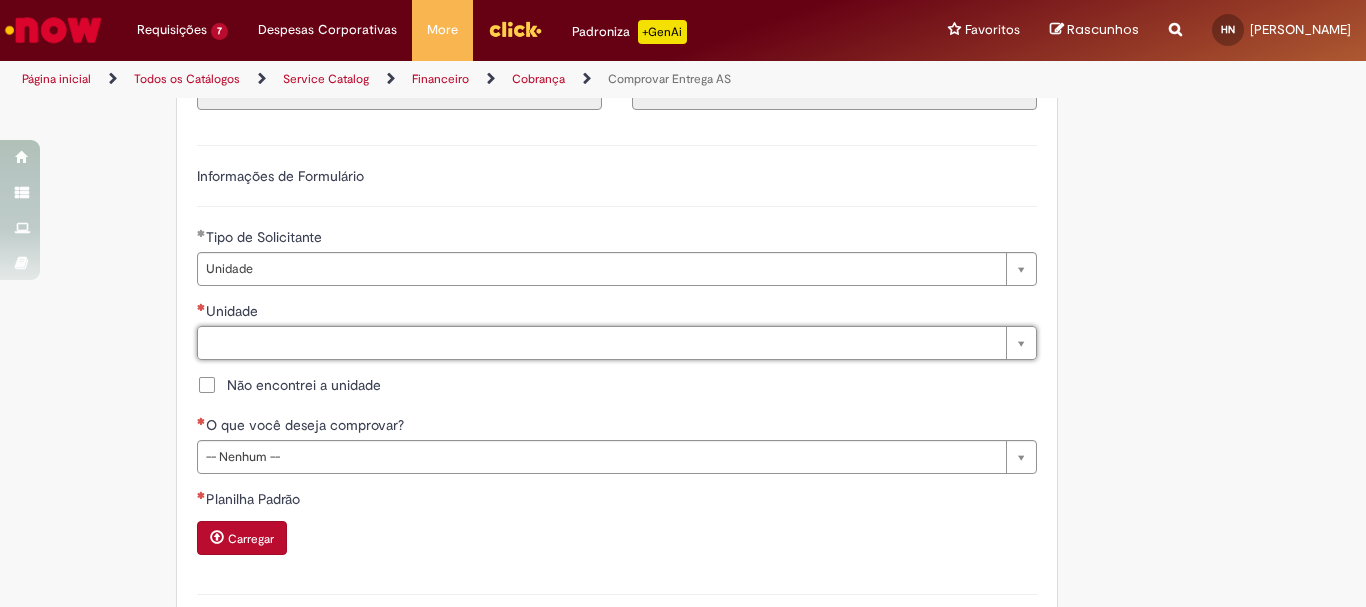 click on "Não encontrei a unidade" at bounding box center (304, 385) 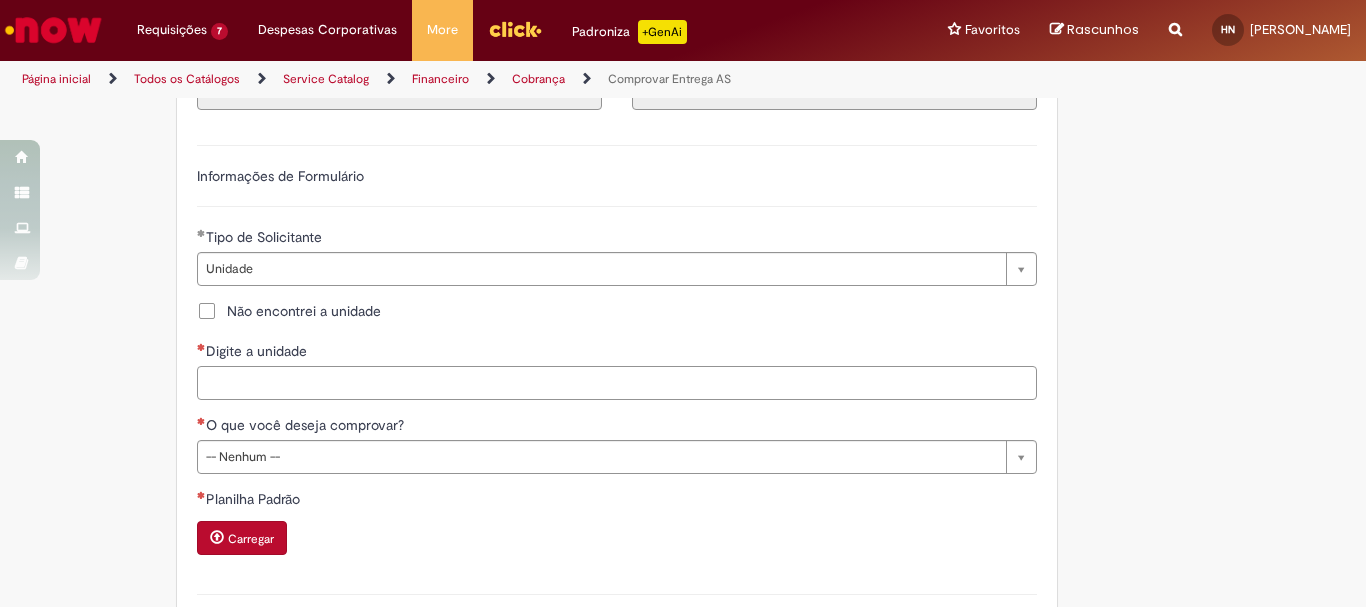 click on "Digite a unidade" at bounding box center (617, 383) 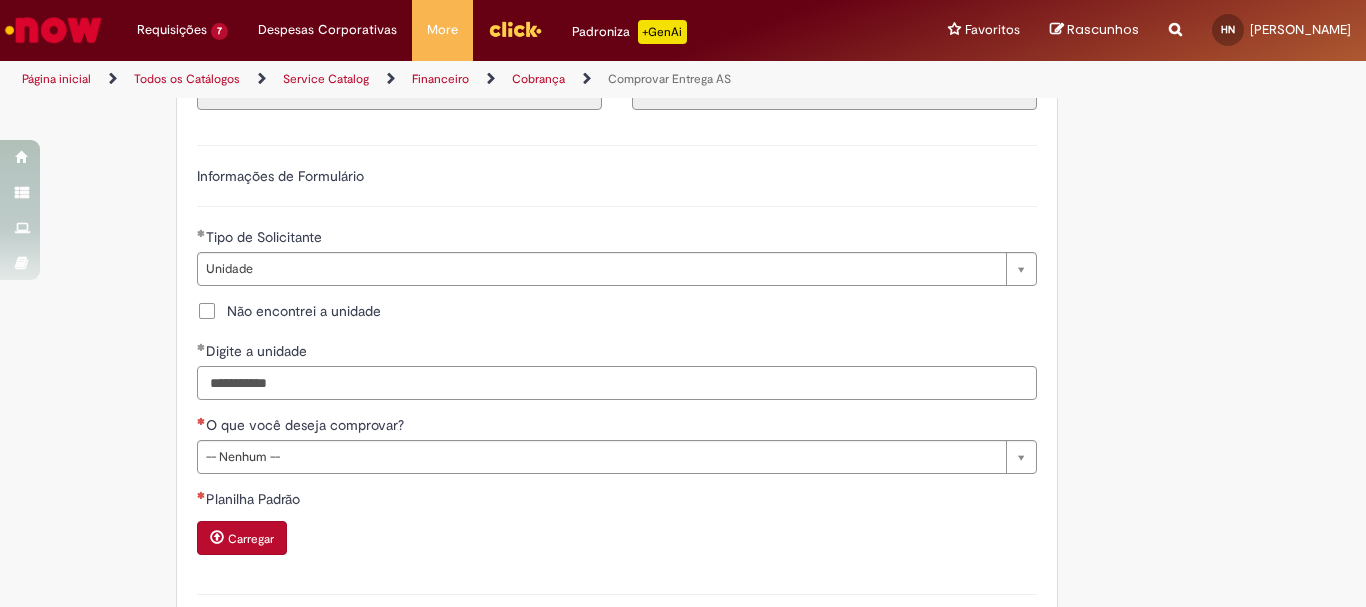 type on "**********" 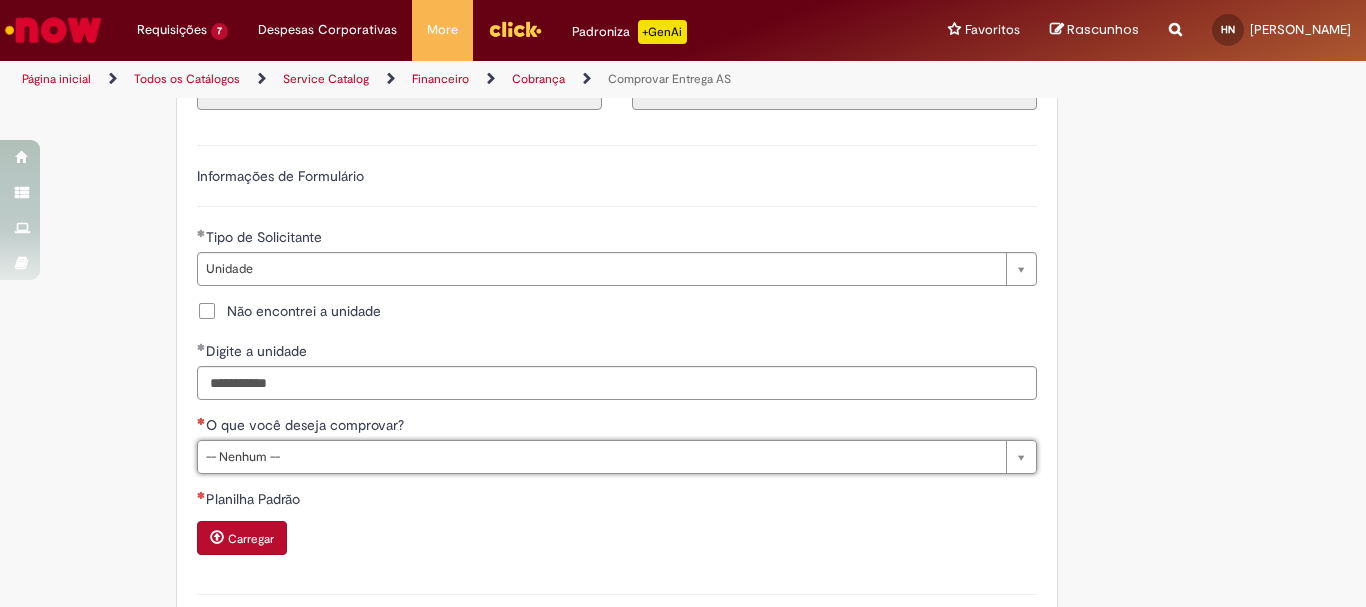 drag, startPoint x: 1363, startPoint y: 406, endPoint x: 1362, endPoint y: 423, distance: 17.029387 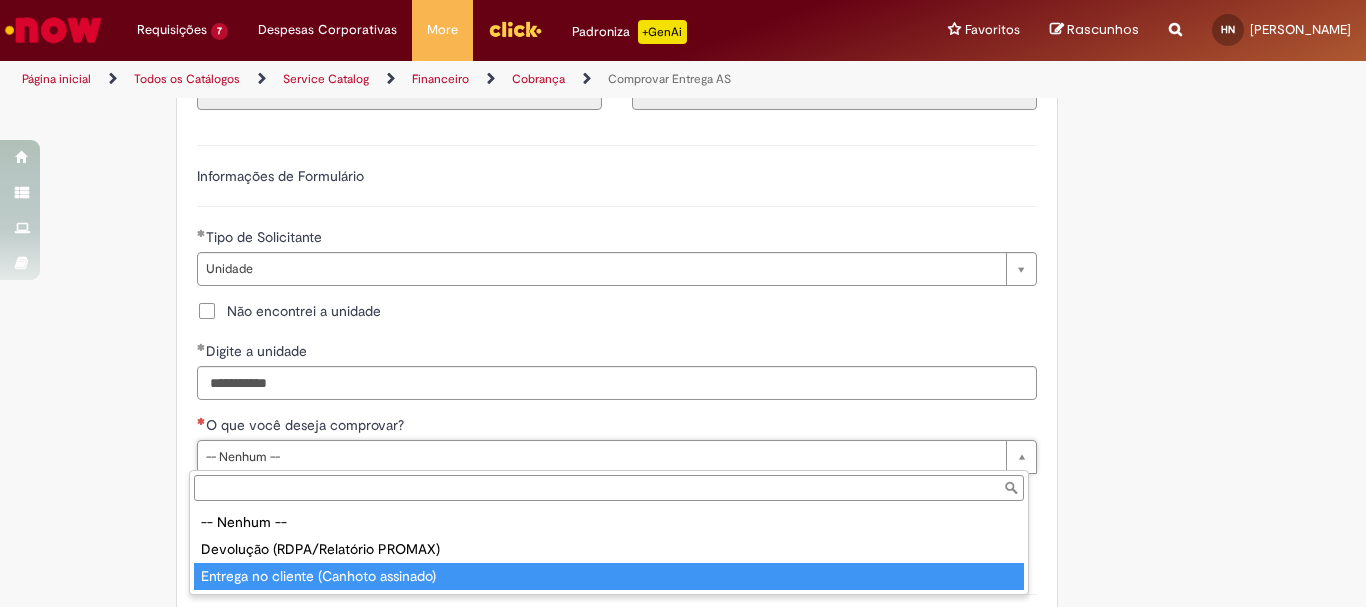 type on "**********" 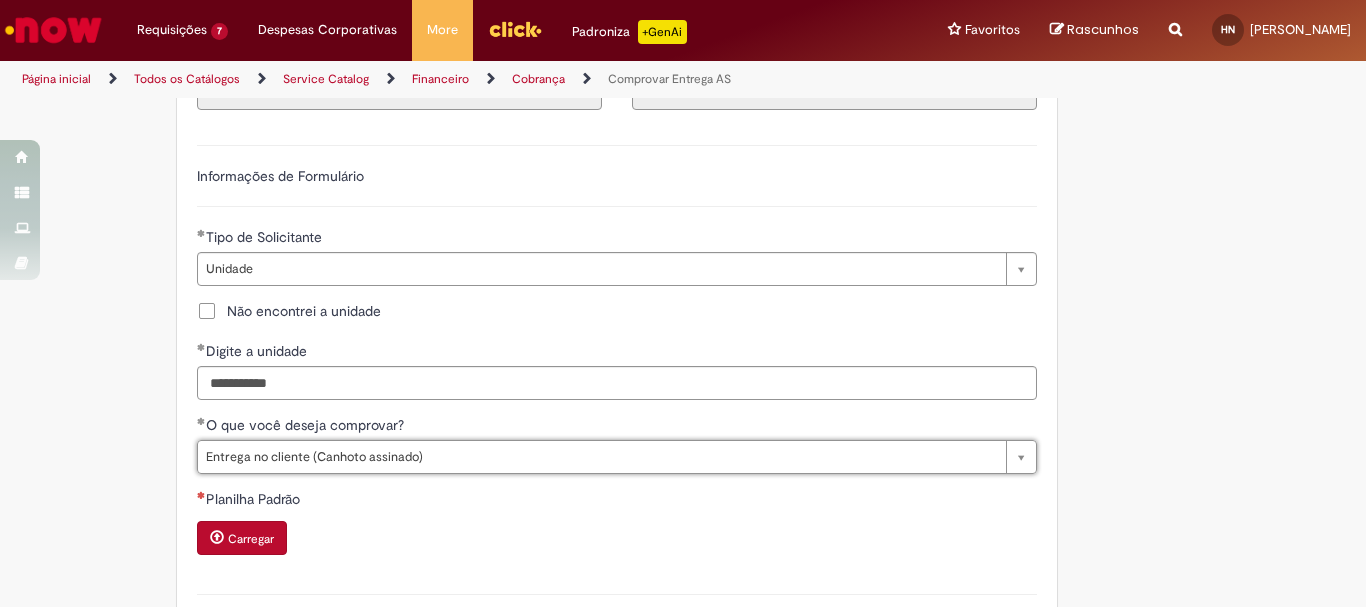 scroll, scrollTop: 1100, scrollLeft: 0, axis: vertical 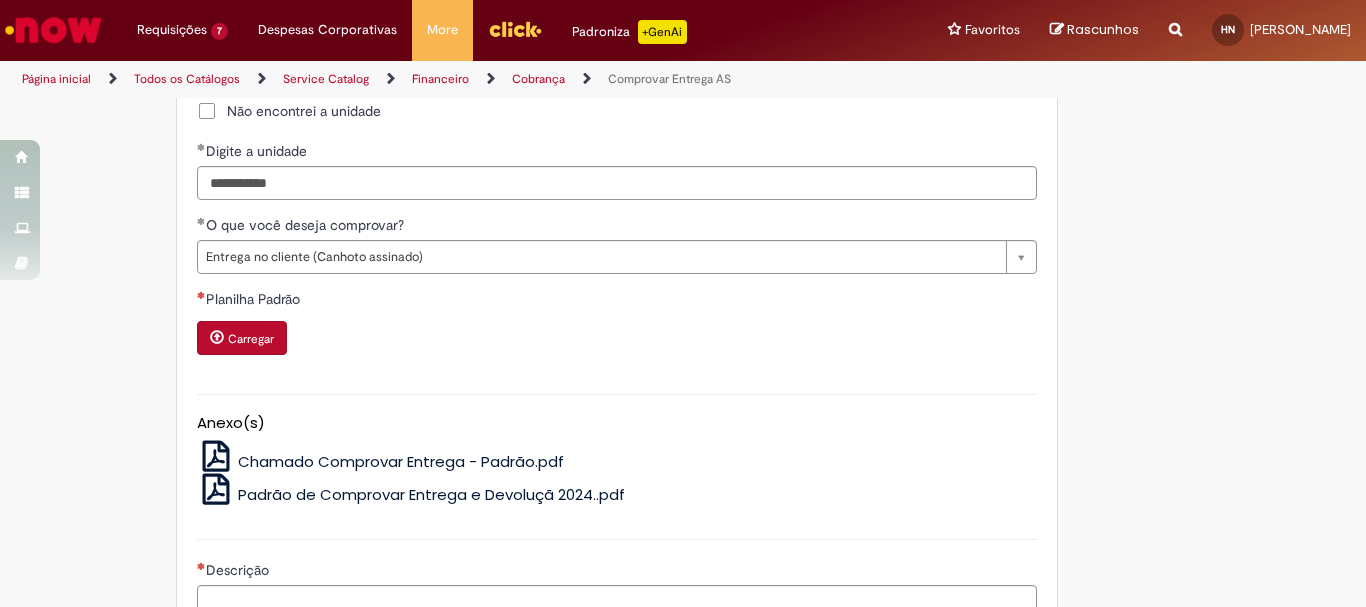 click on "Carregar" at bounding box center (251, 339) 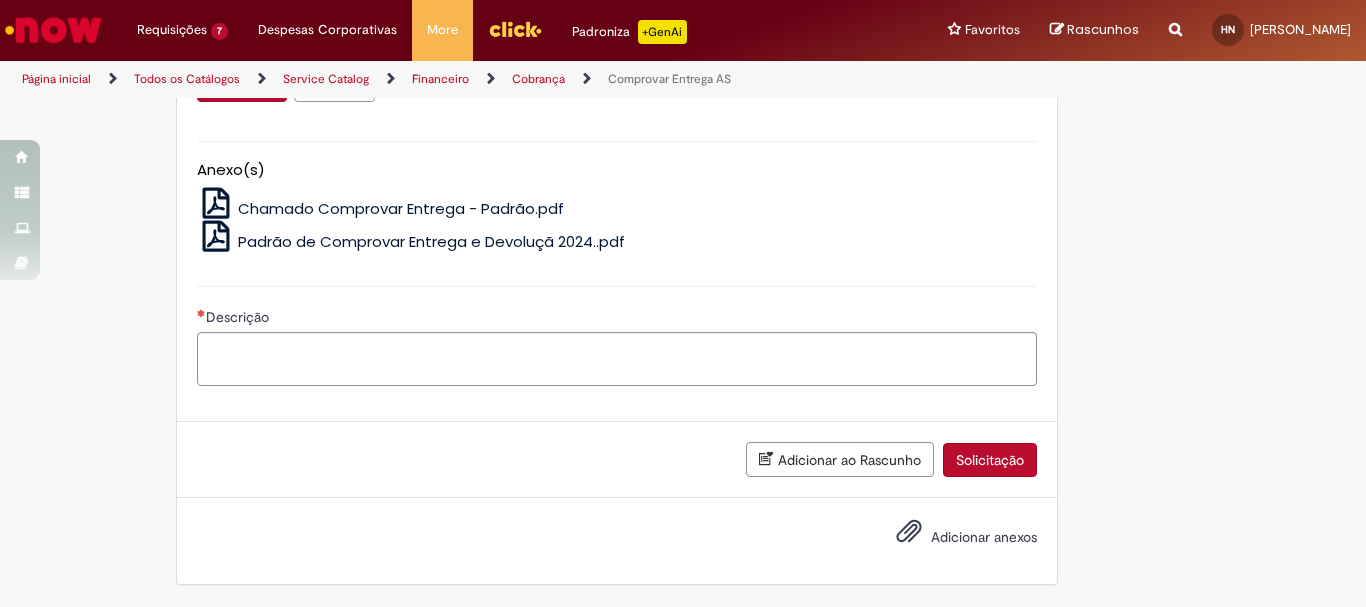 scroll, scrollTop: 1173, scrollLeft: 0, axis: vertical 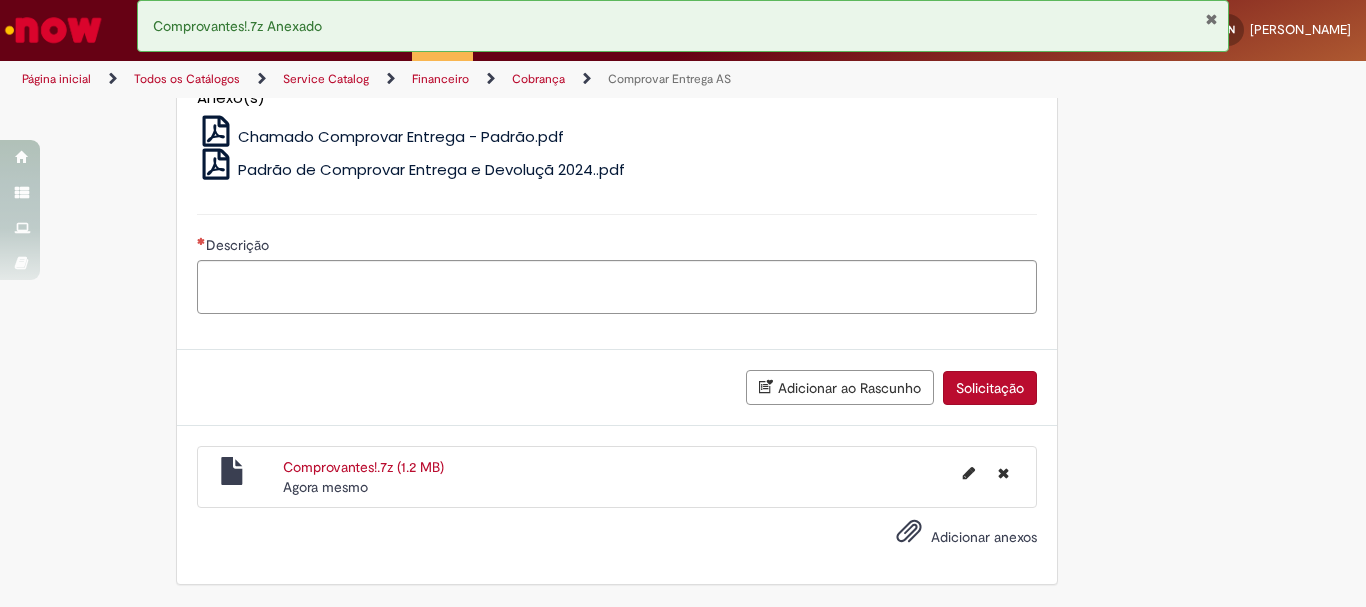 click on "Adicionar anexos" at bounding box center (952, 538) 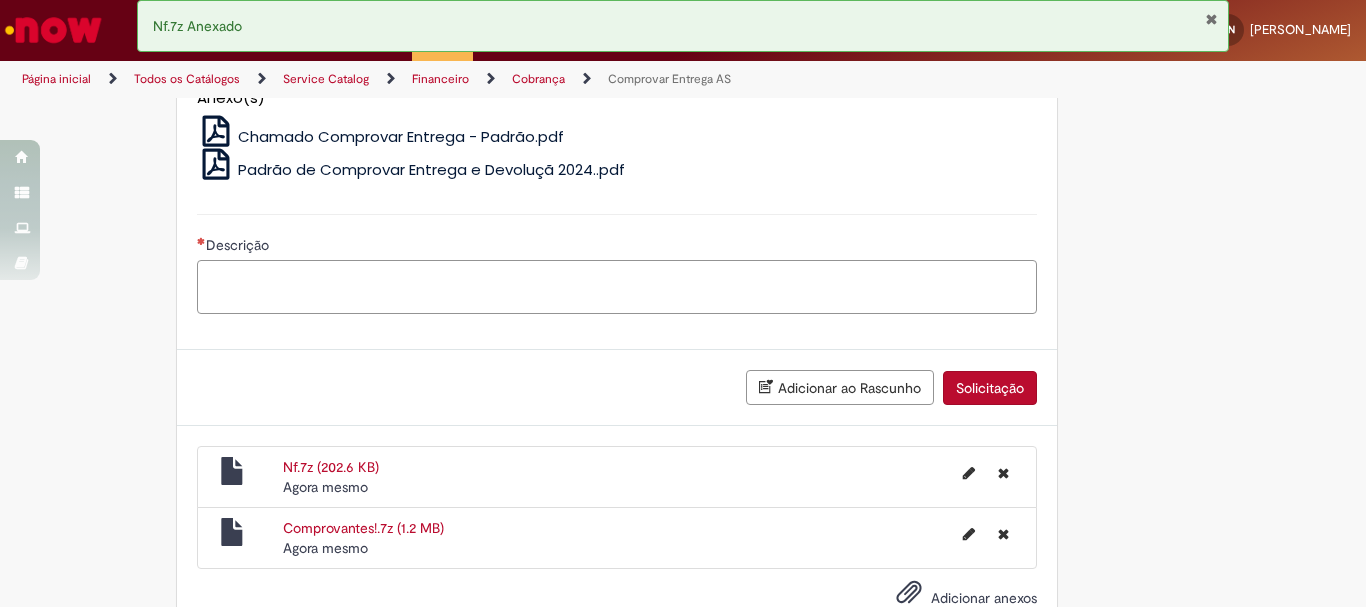 click on "Descrição" at bounding box center (617, 287) 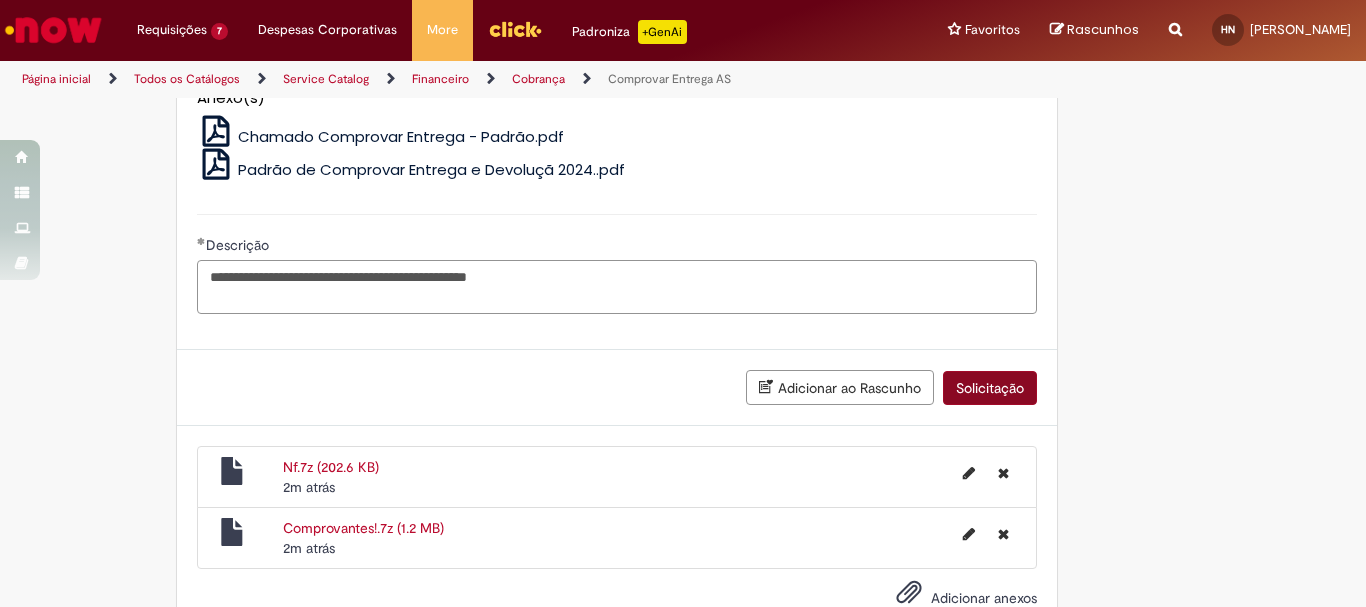 type on "**********" 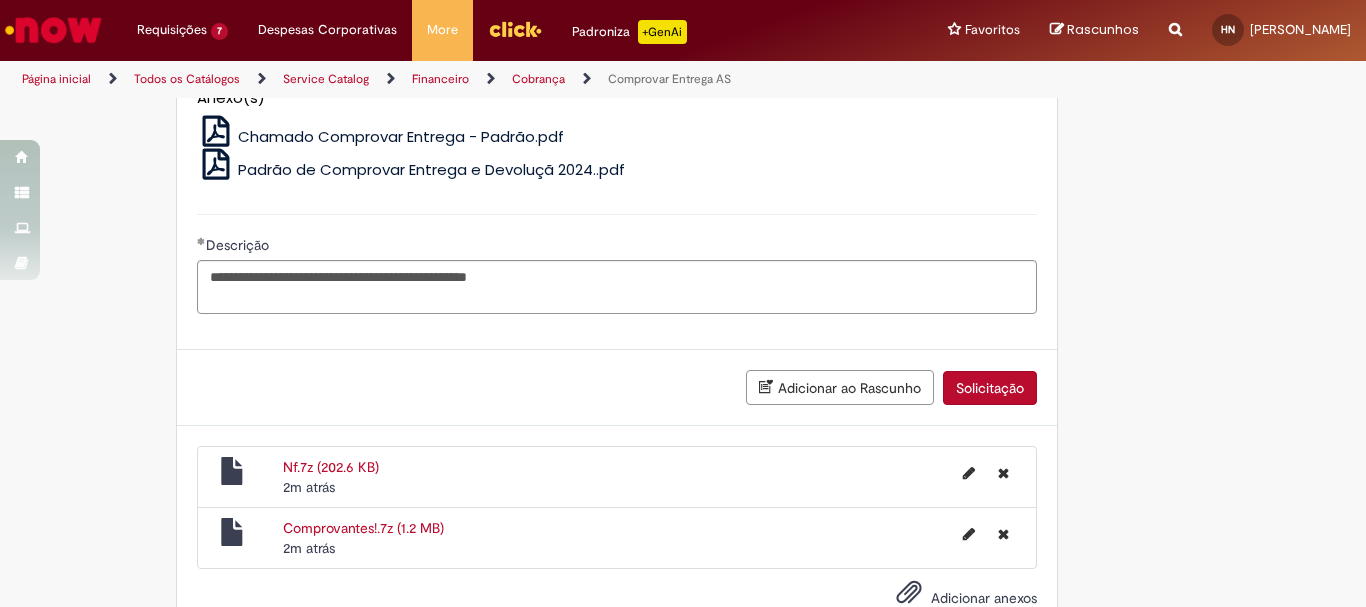 click on "Solicitação" at bounding box center [990, 388] 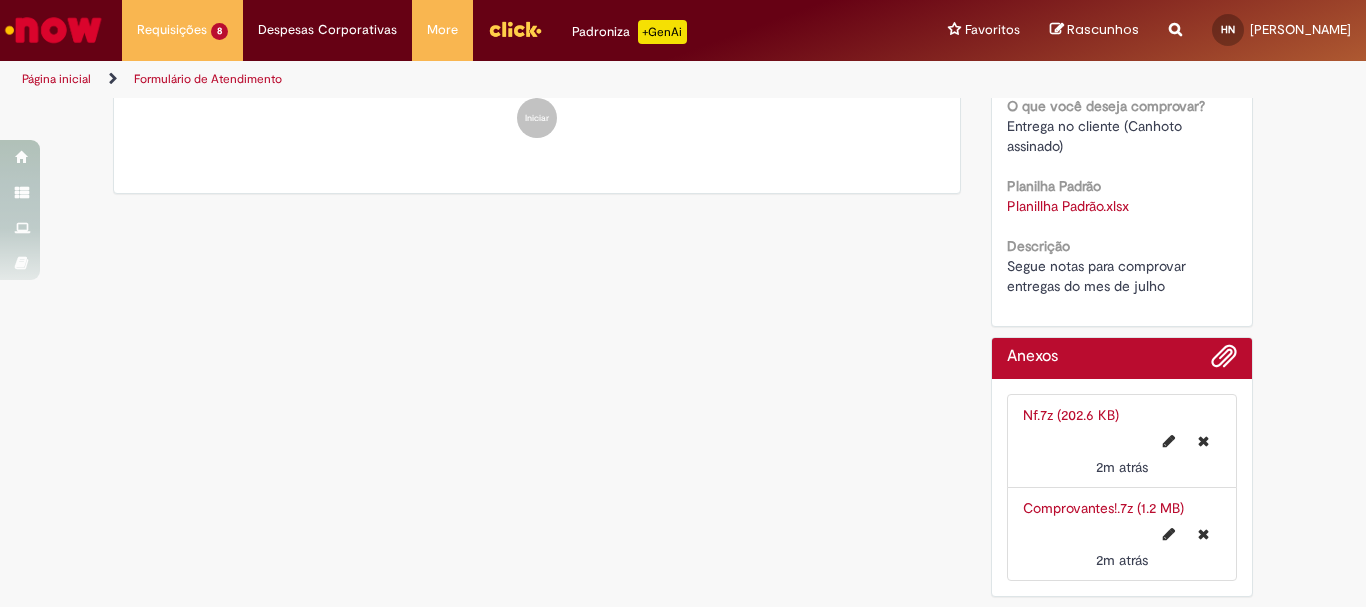 scroll, scrollTop: 0, scrollLeft: 0, axis: both 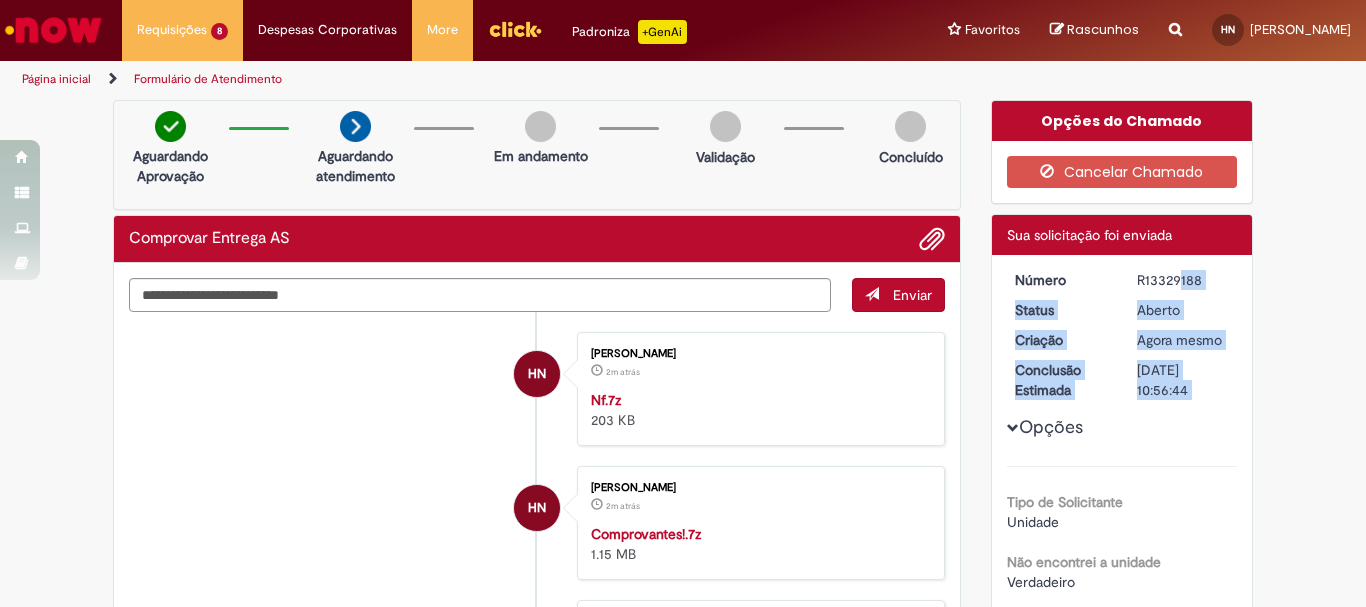 drag, startPoint x: 1127, startPoint y: 276, endPoint x: 1222, endPoint y: 295, distance: 96.88137 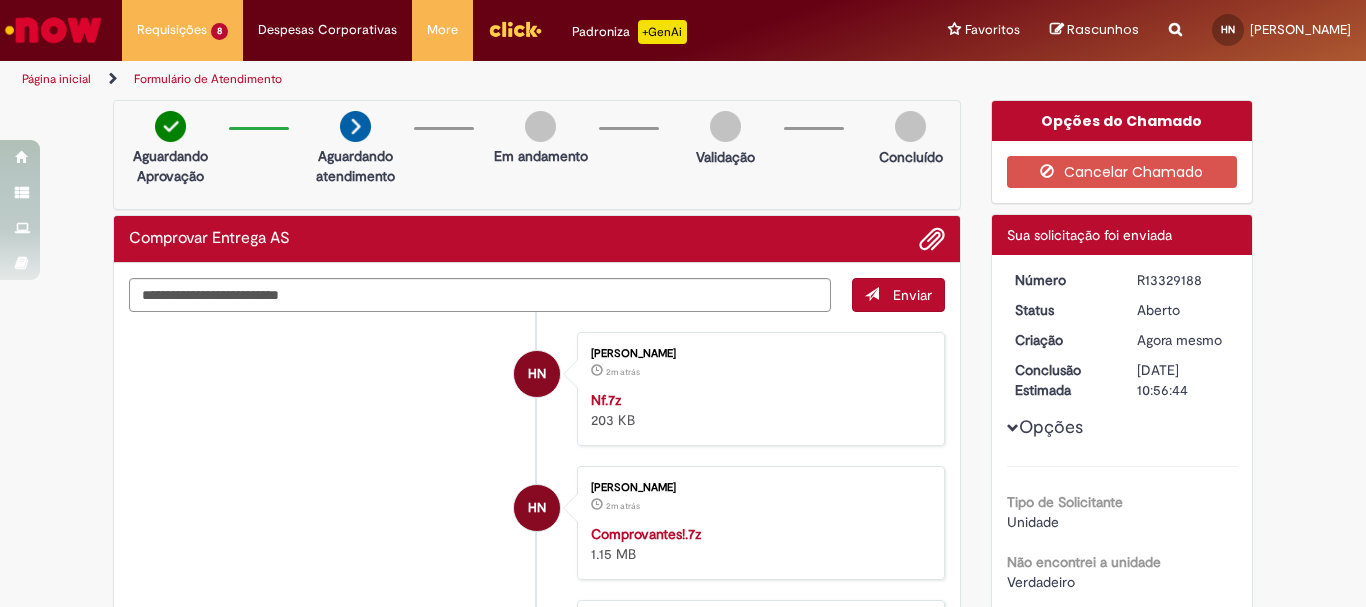 drag, startPoint x: 1127, startPoint y: 278, endPoint x: 1208, endPoint y: 282, distance: 81.09871 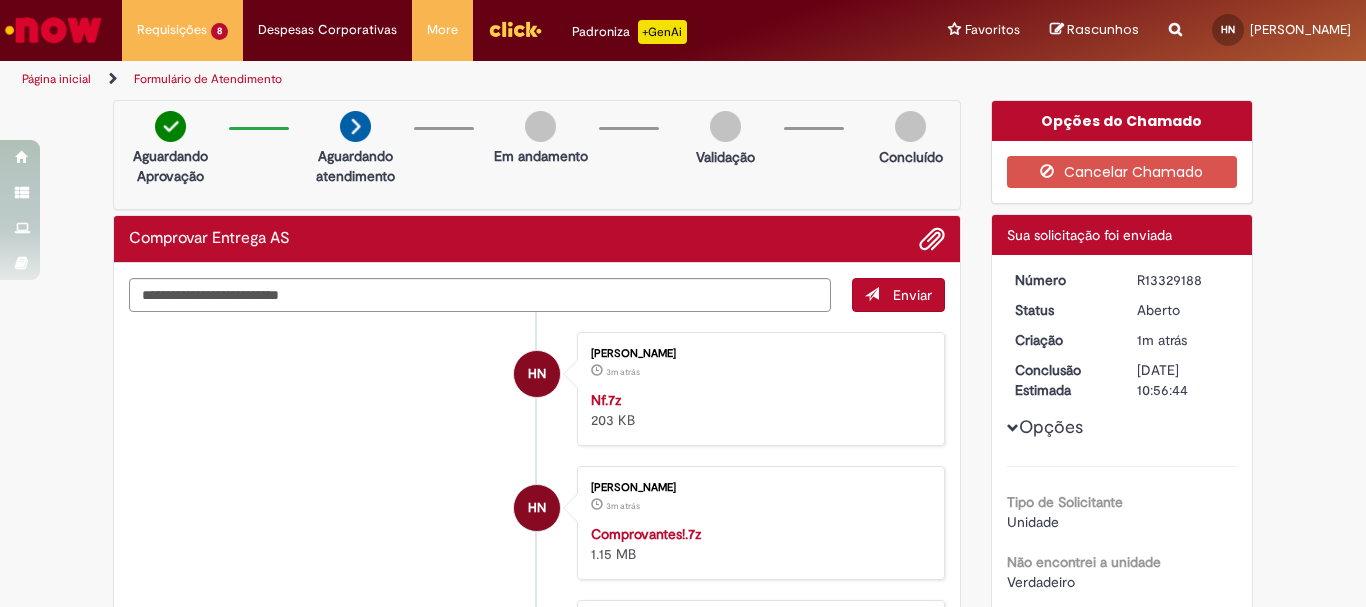 copy on "R13329188" 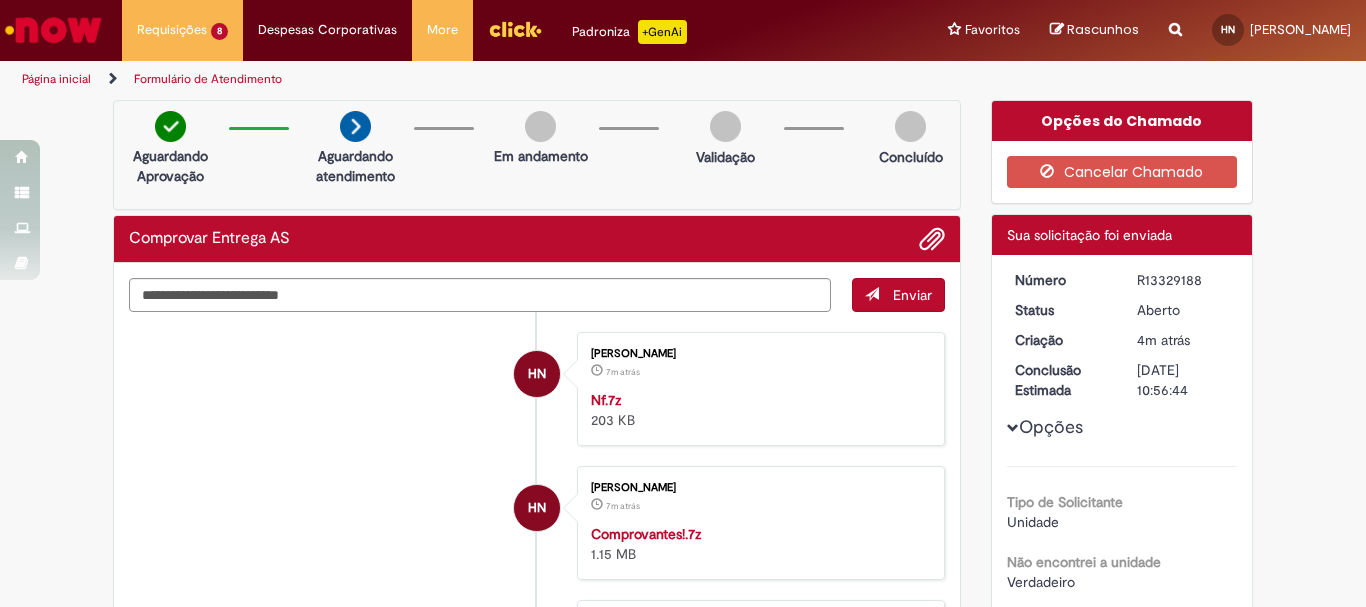 click on "Reportar problema
Artigos
Não encontrou base de conhecimento
Catálogo
Não foram encontradas ofertas
Comunidade
Nenhum resultado encontrado na comunidade" at bounding box center [1175, 30] 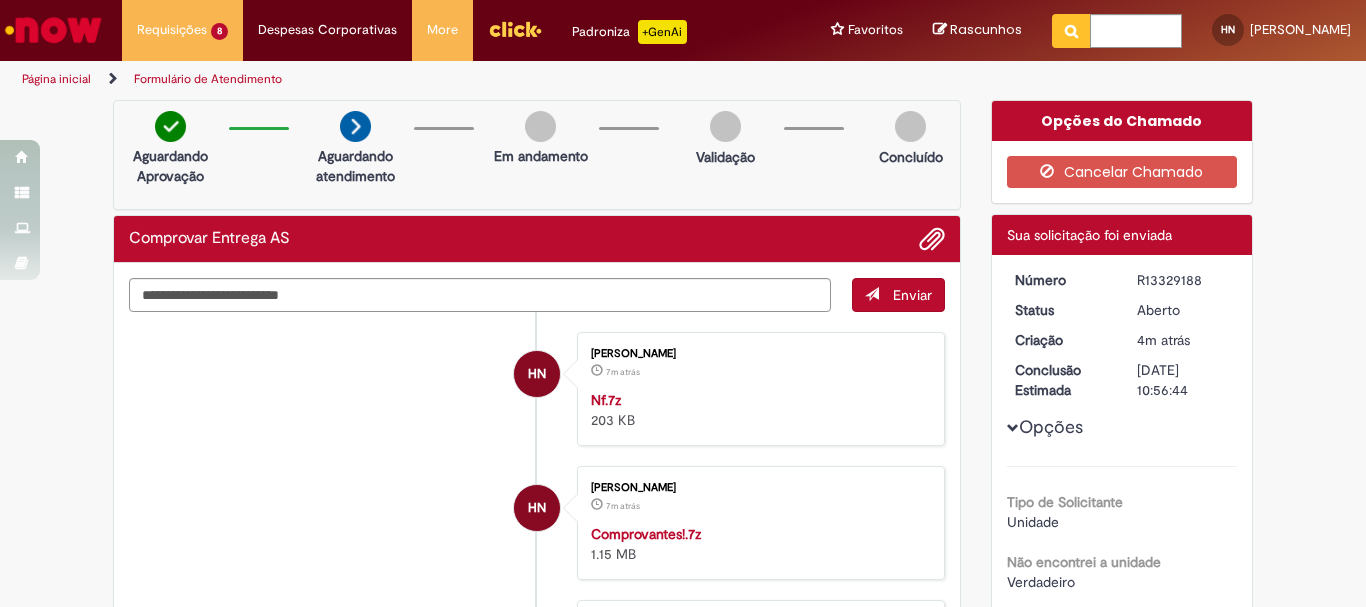 click at bounding box center [53, 30] 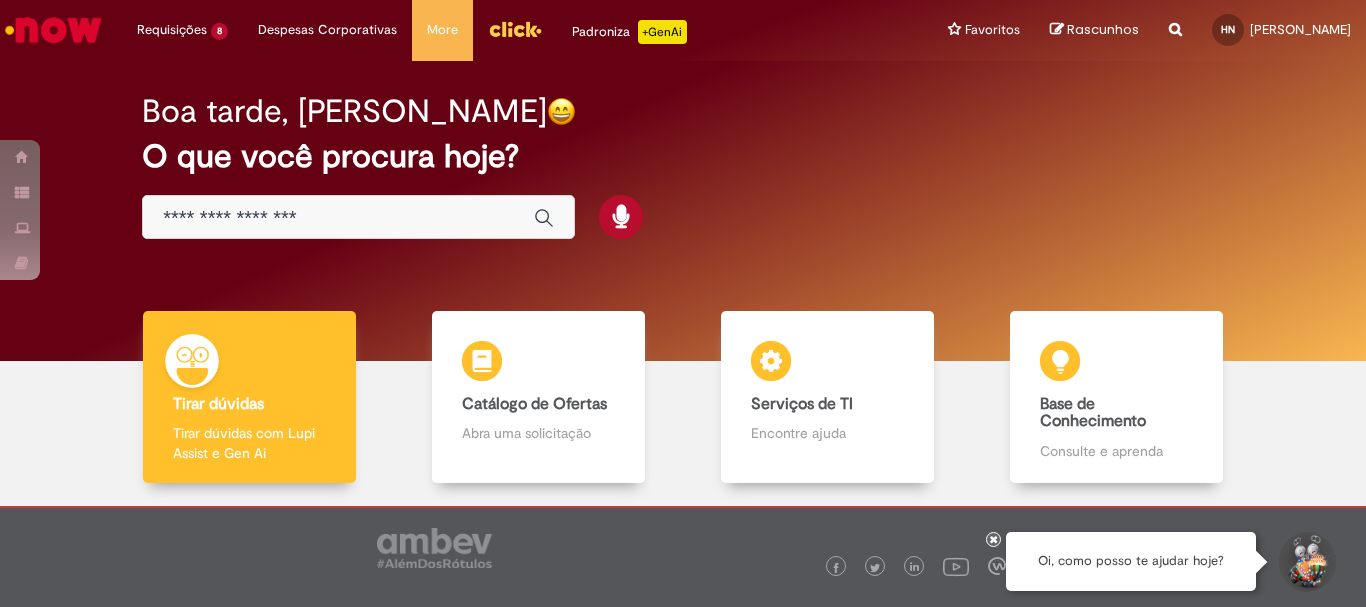 scroll, scrollTop: 0, scrollLeft: 0, axis: both 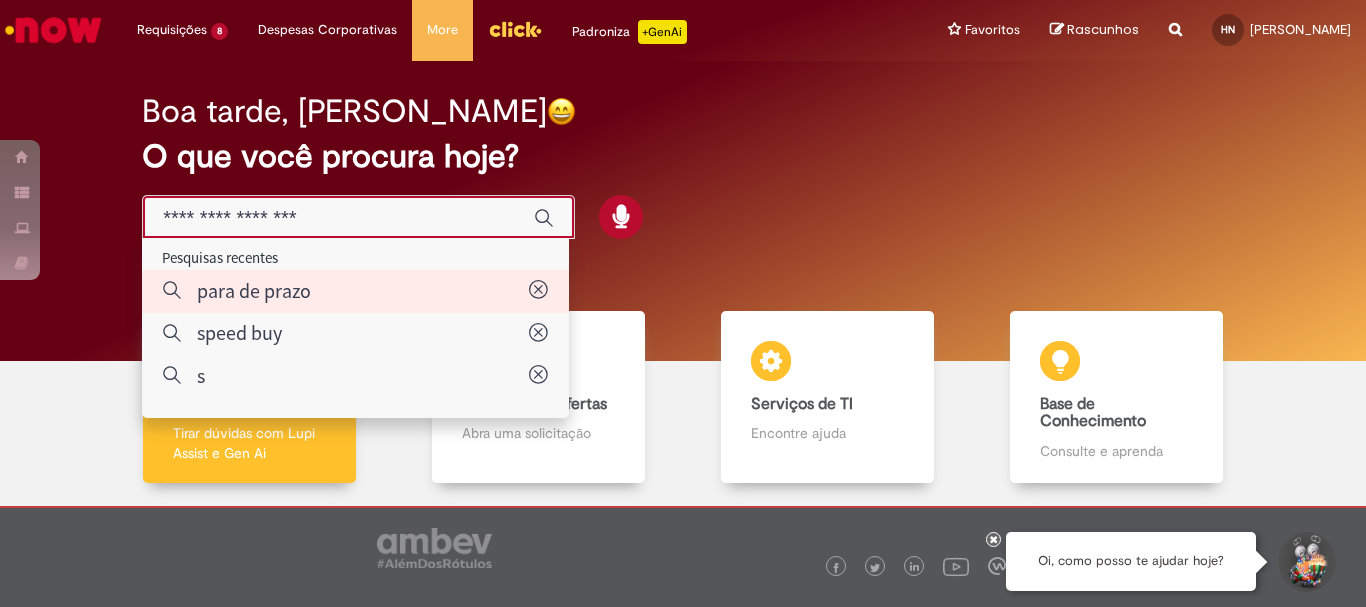 type on "**********" 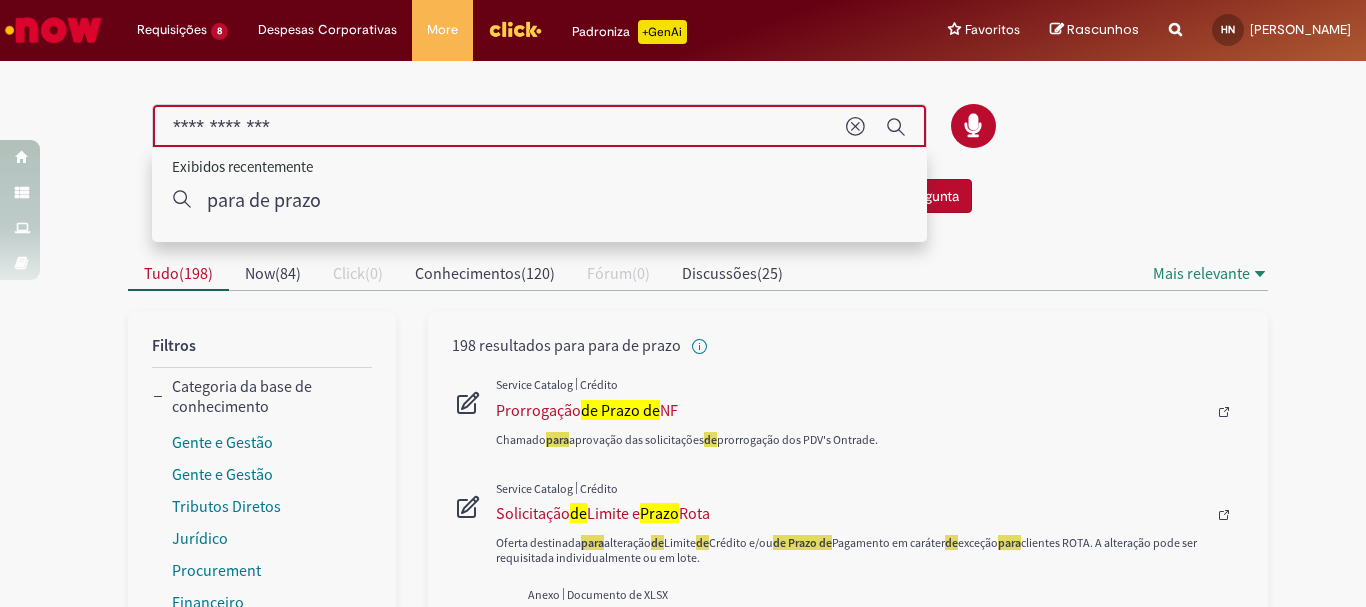 drag, startPoint x: 350, startPoint y: 130, endPoint x: 136, endPoint y: 142, distance: 214.33618 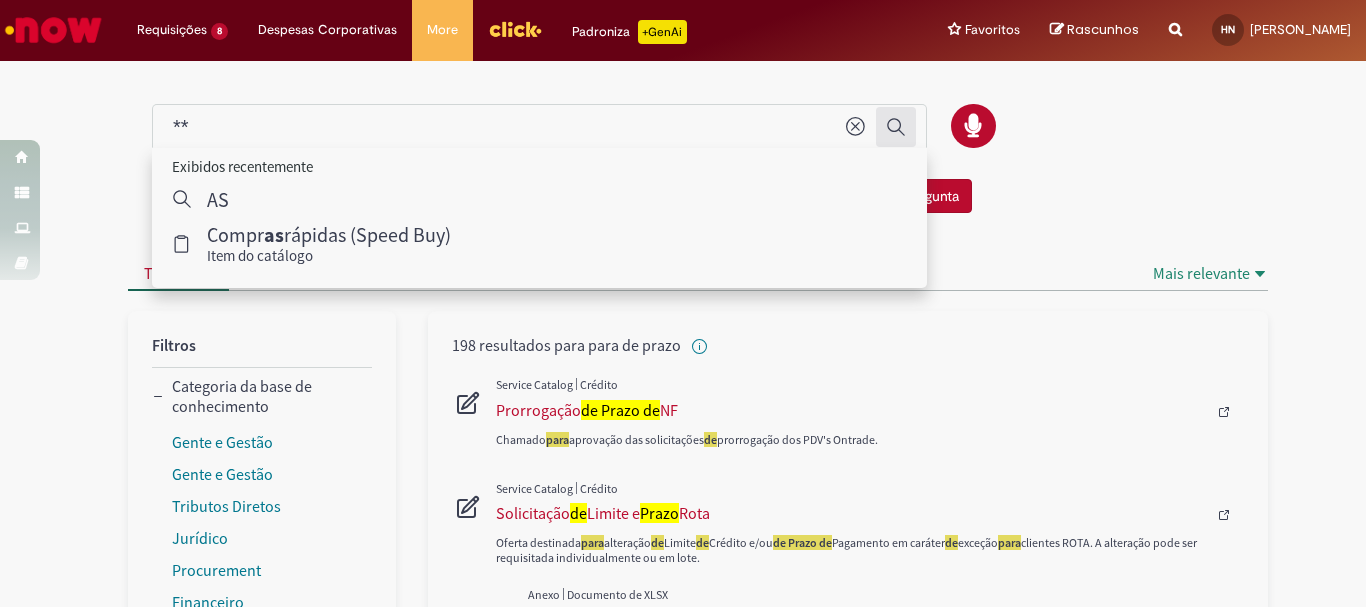 click 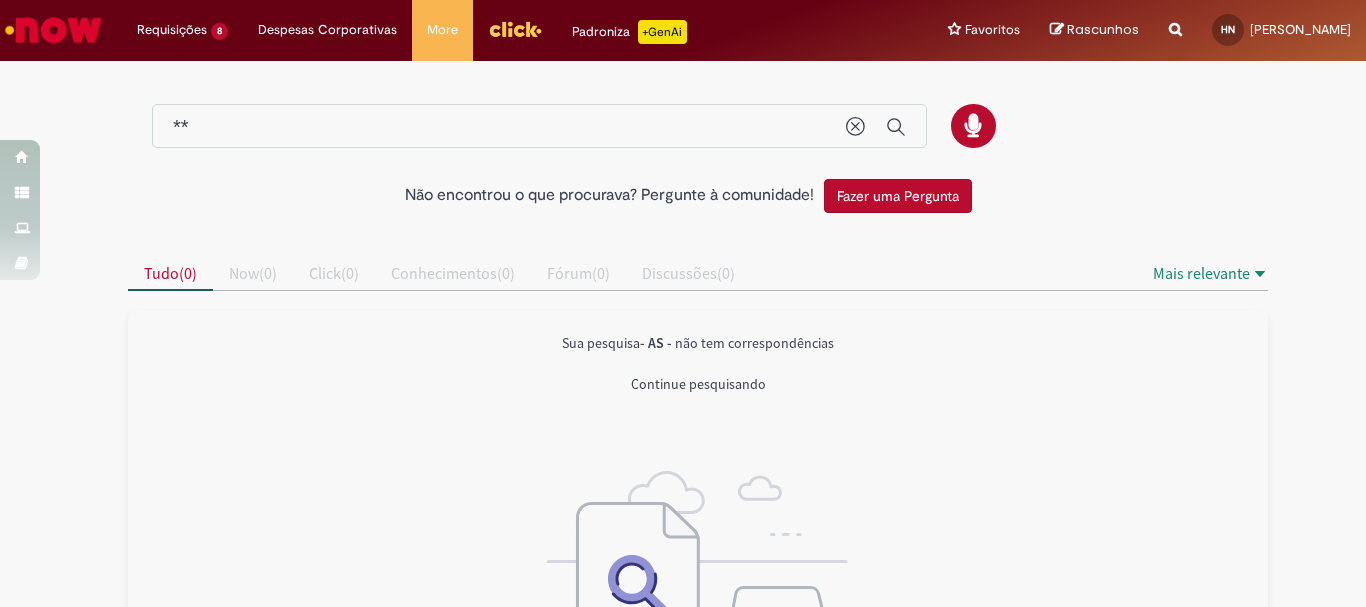 drag, startPoint x: 454, startPoint y: 134, endPoint x: 166, endPoint y: 141, distance: 288.08505 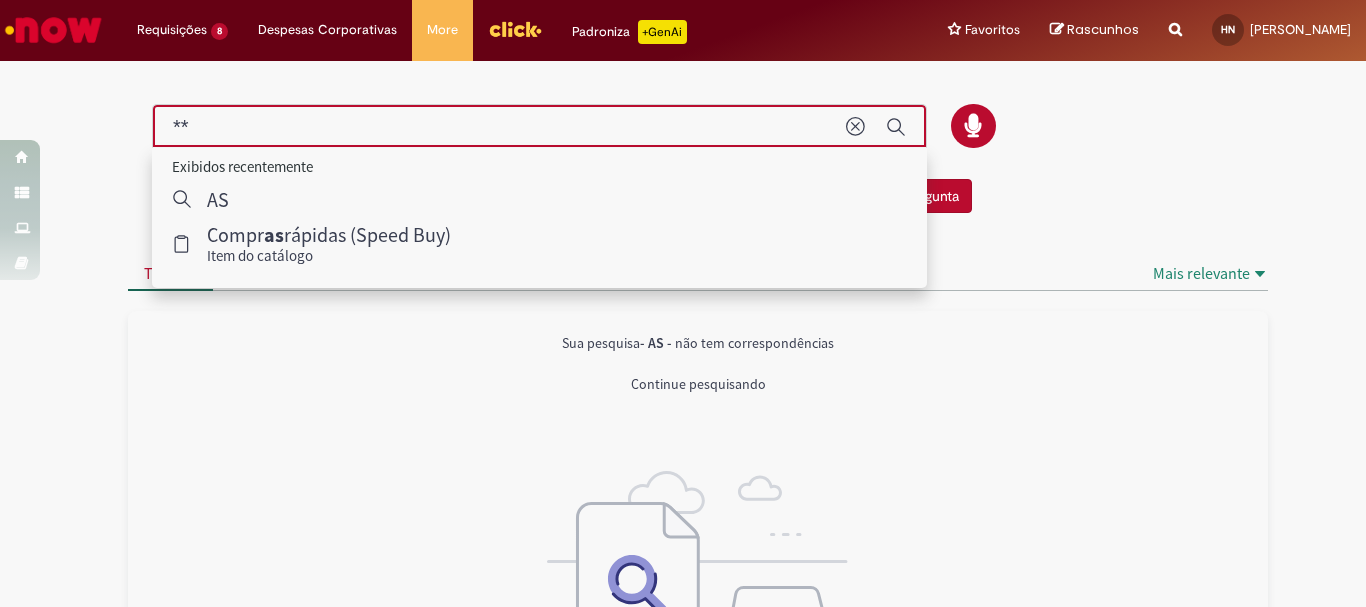 type on "*" 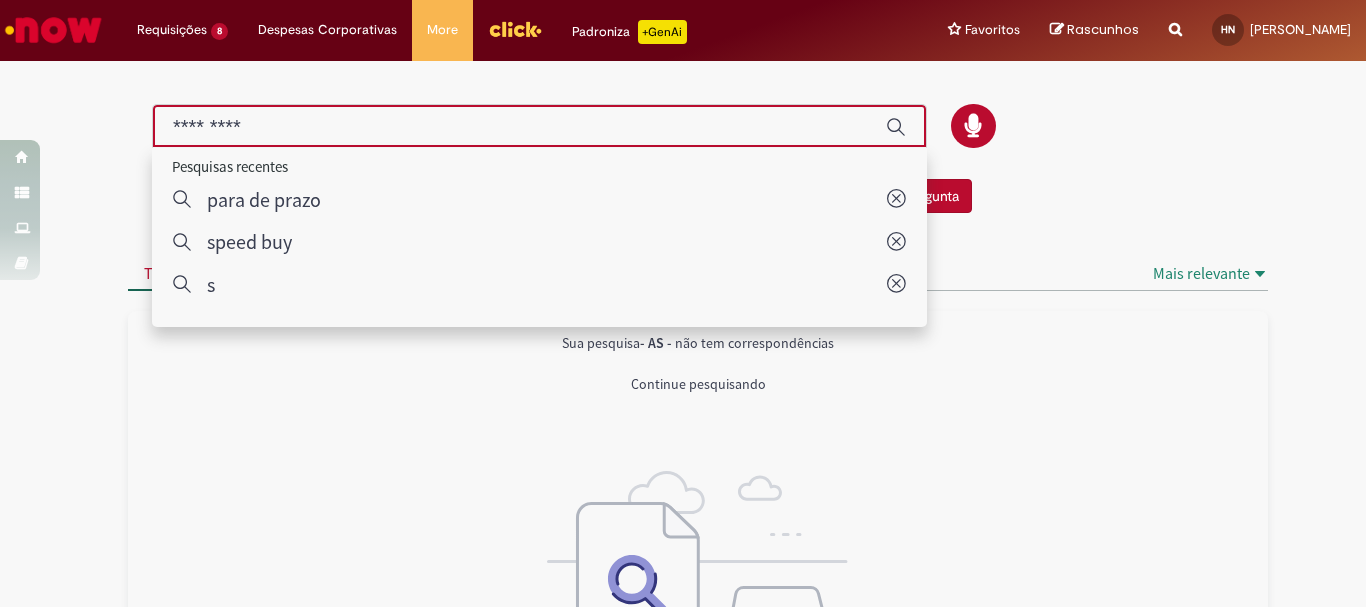 click at bounding box center [698, 572] 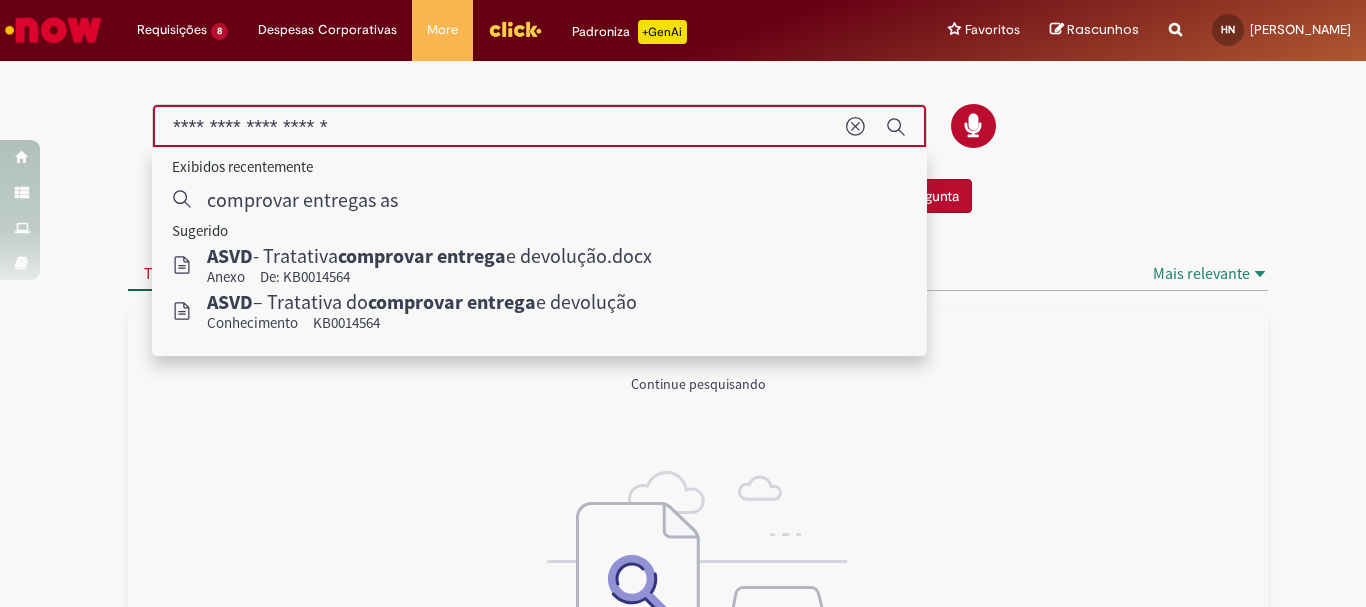 drag, startPoint x: 376, startPoint y: 129, endPoint x: 355, endPoint y: 132, distance: 21.213203 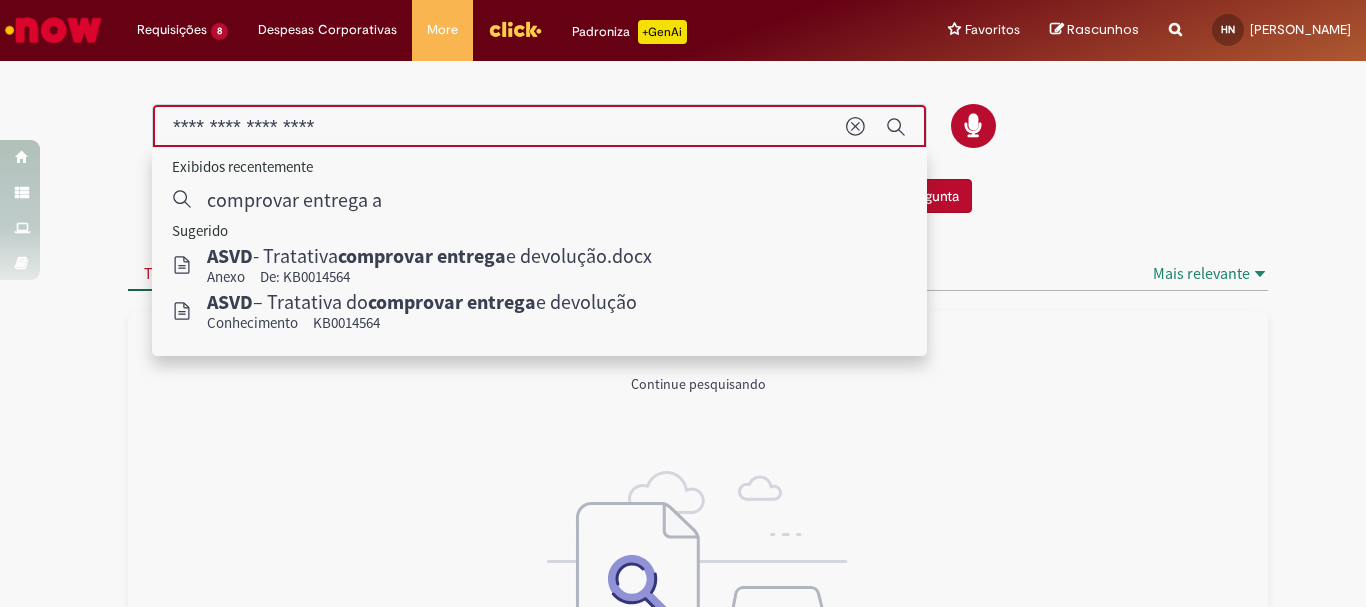 type on "**********" 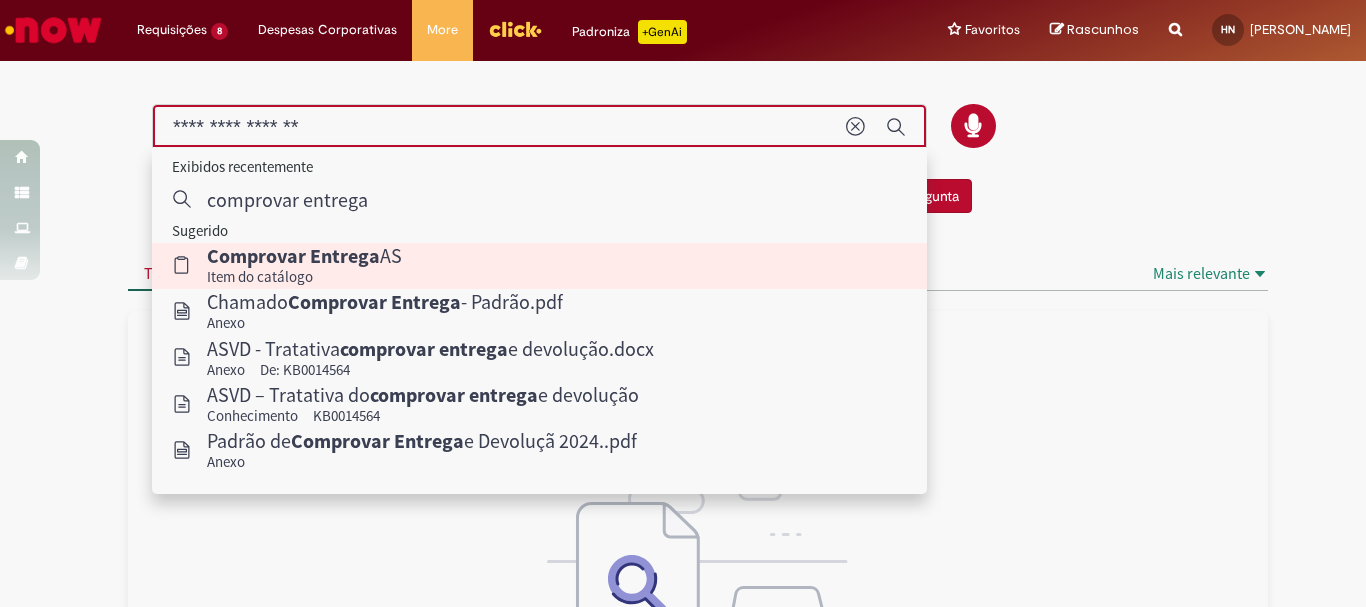 type 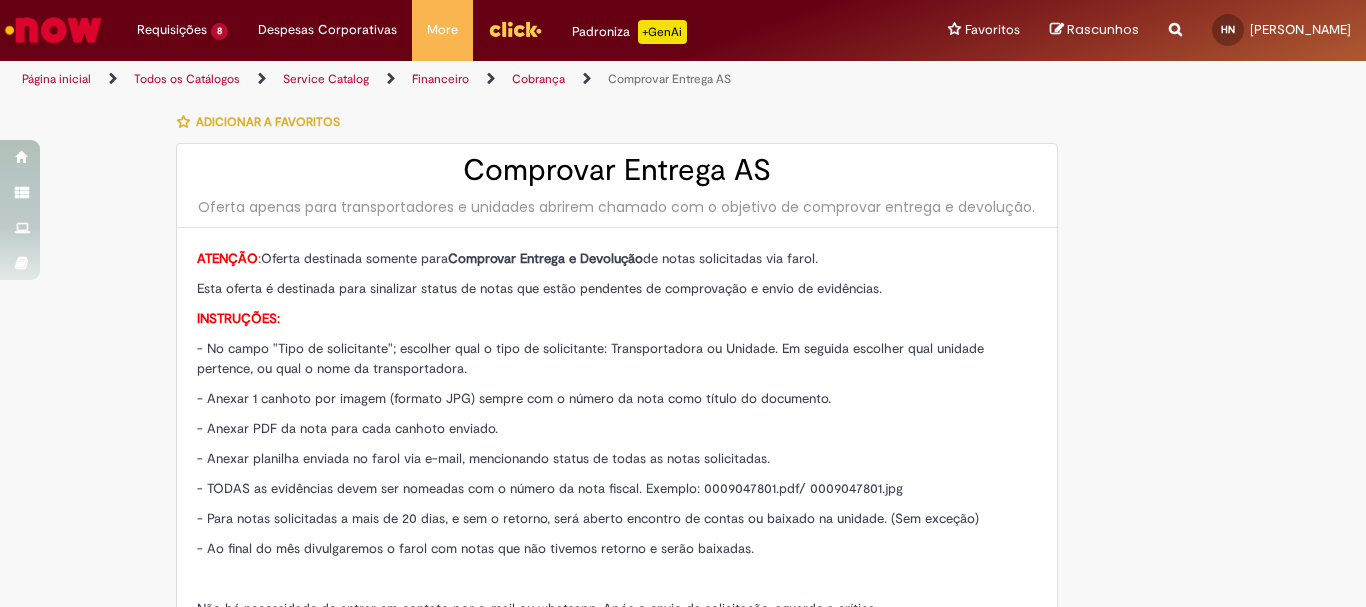 type on "********" 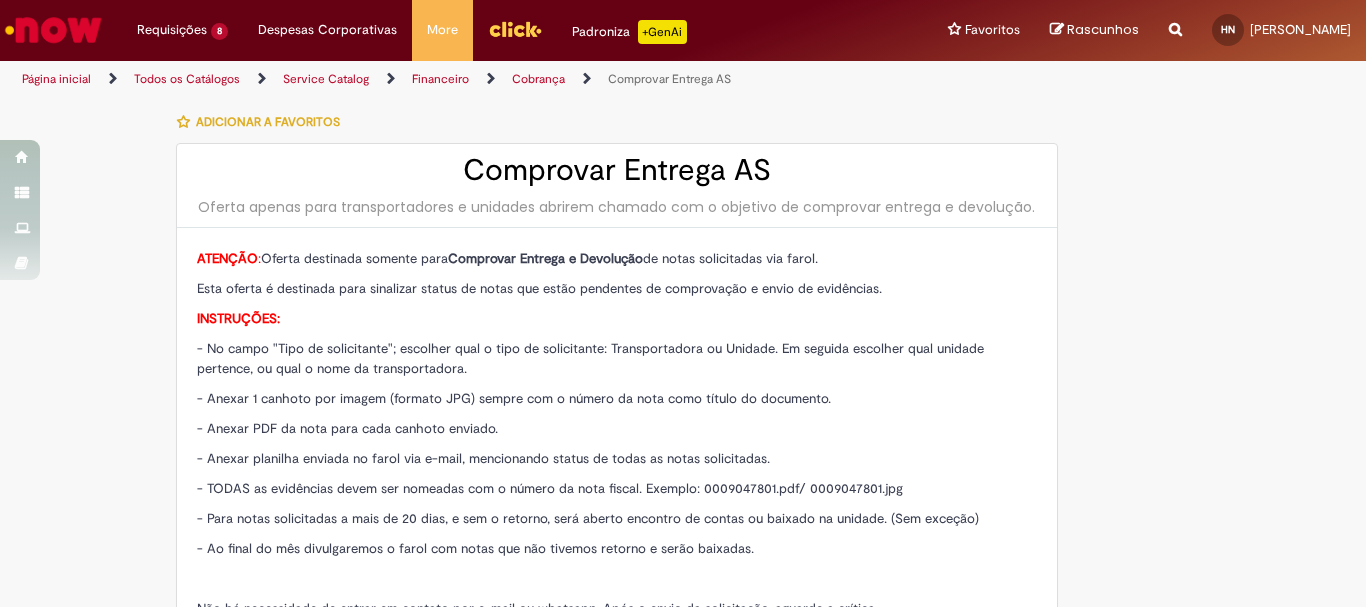 type on "**********" 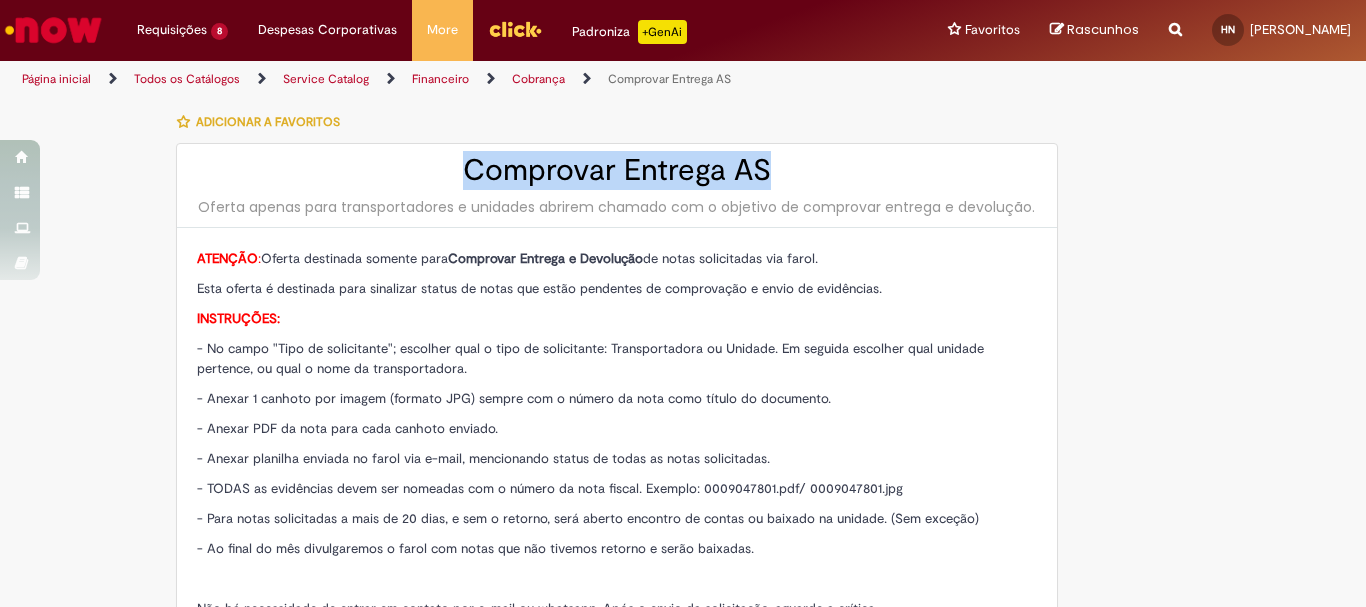 drag, startPoint x: 483, startPoint y: 178, endPoint x: 783, endPoint y: 171, distance: 300.08167 